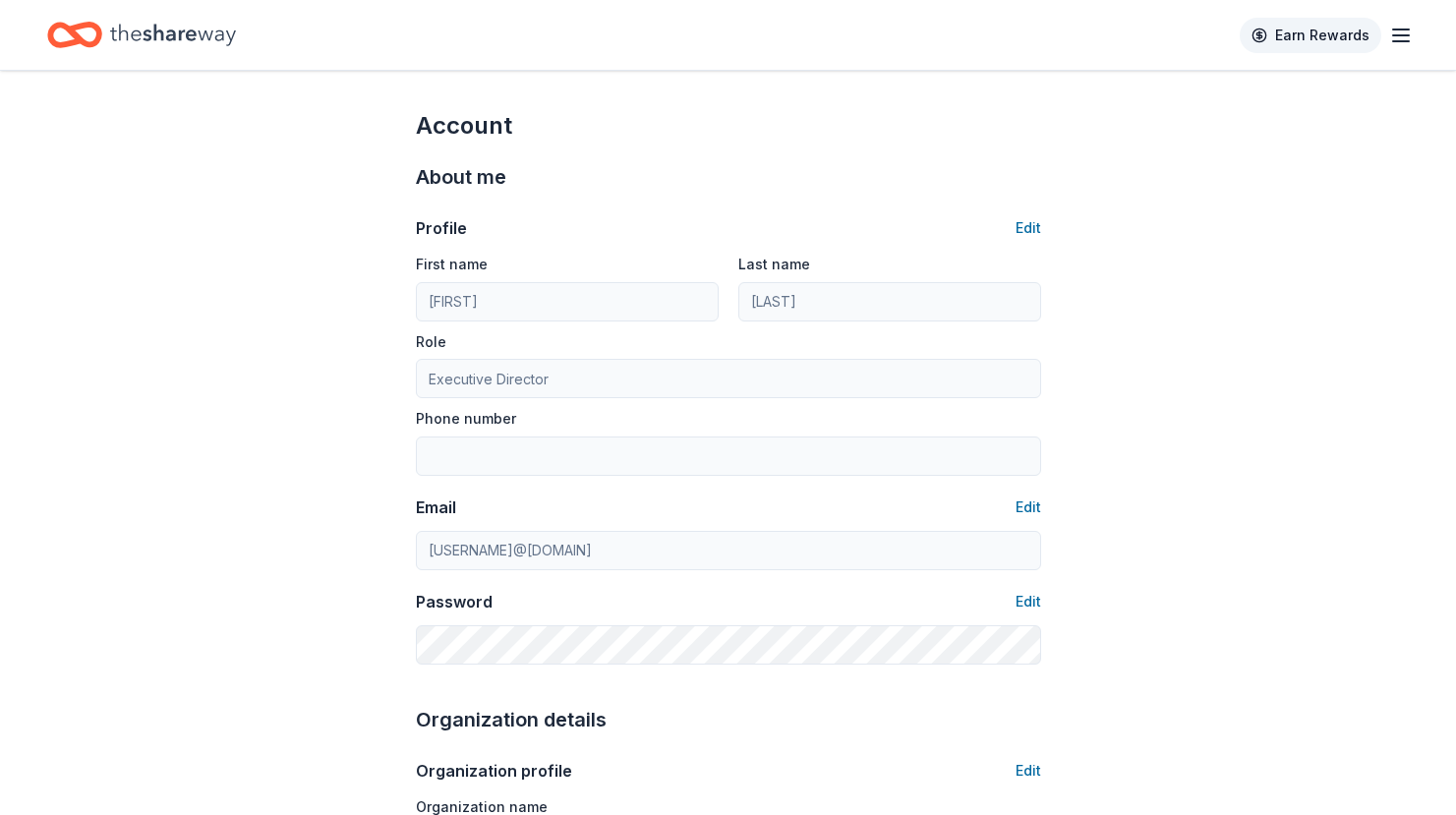 scroll, scrollTop: 0, scrollLeft: 0, axis: both 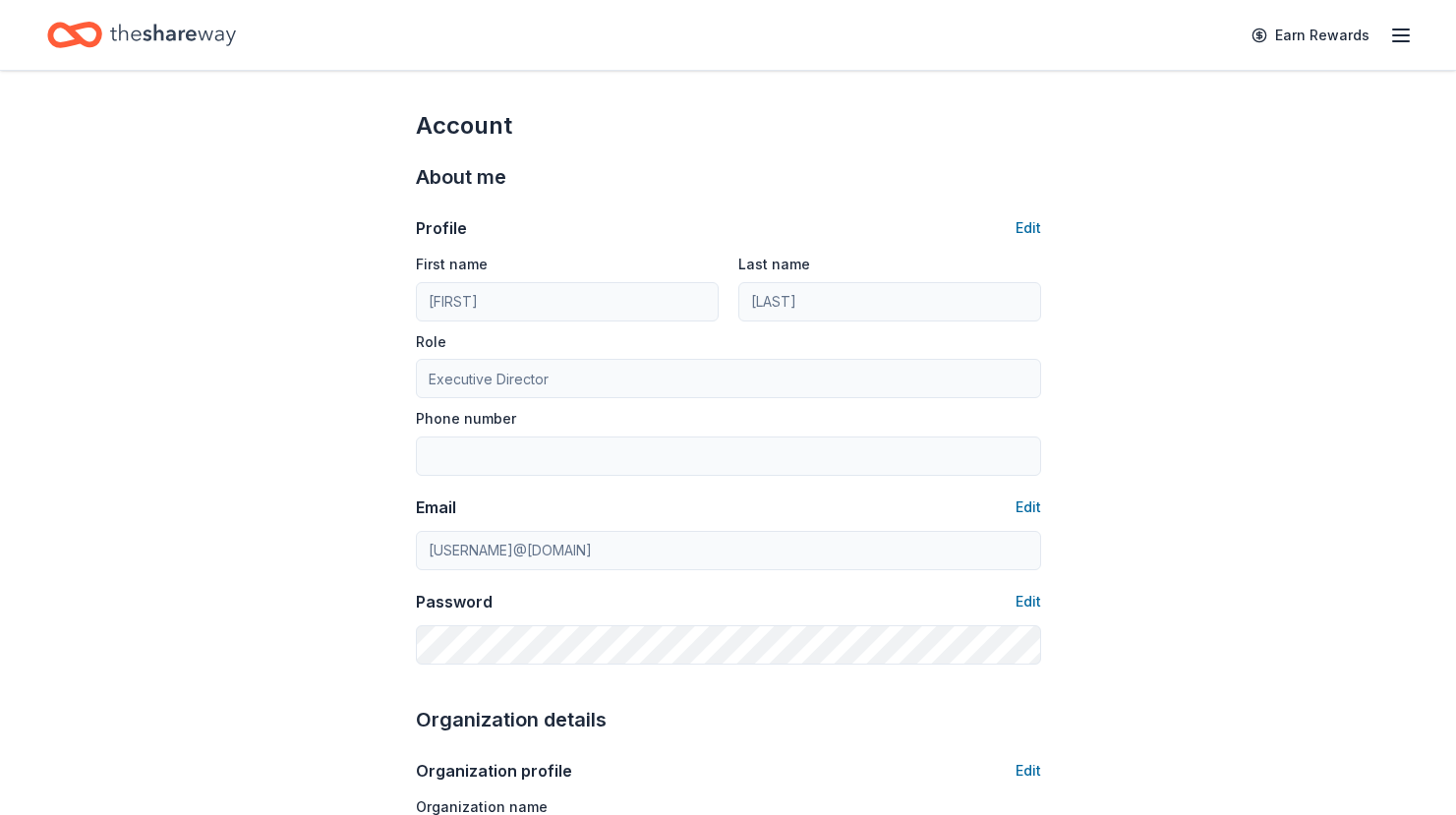 click 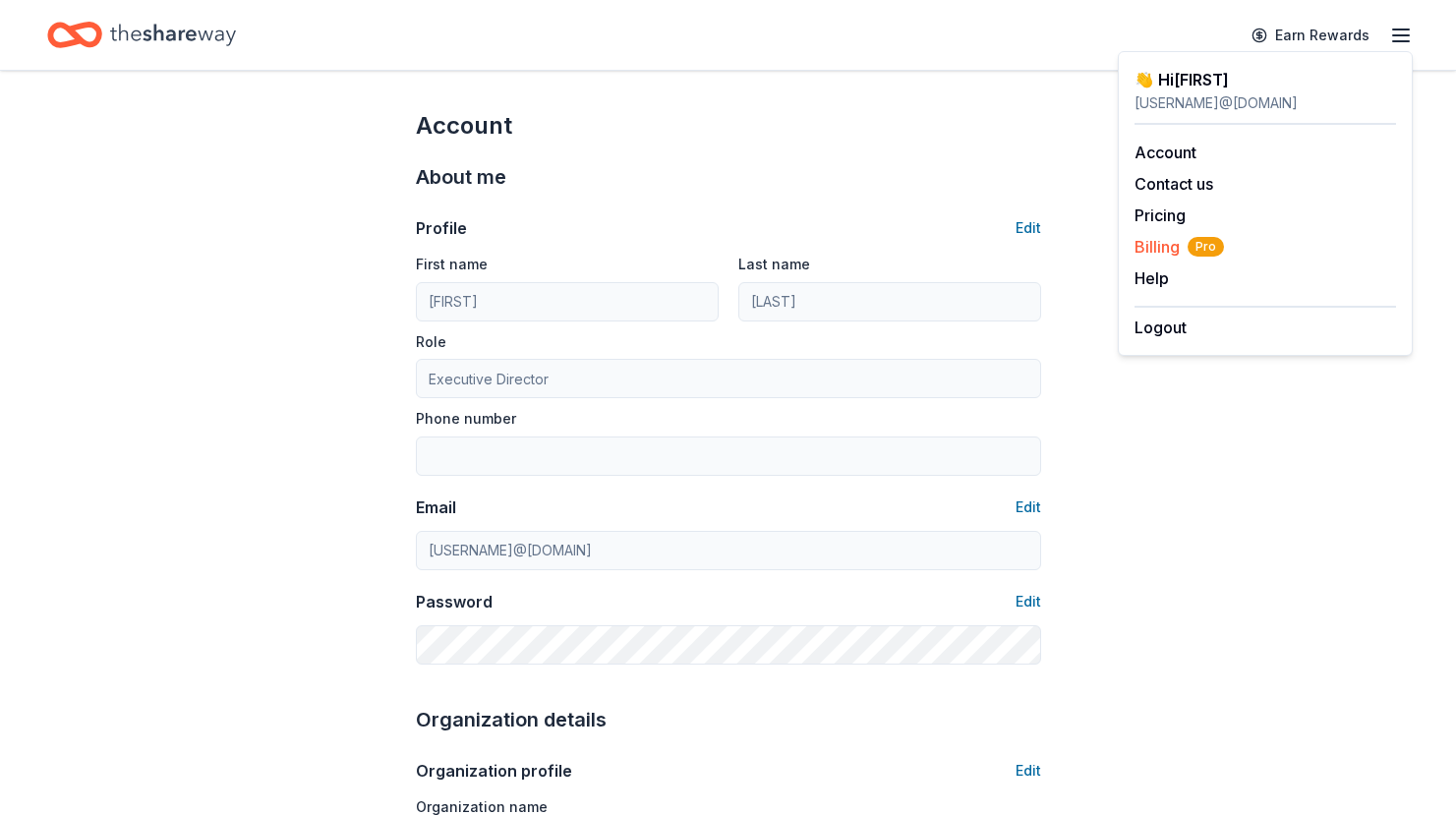click on "Billing Pro" at bounding box center (1179, 247) 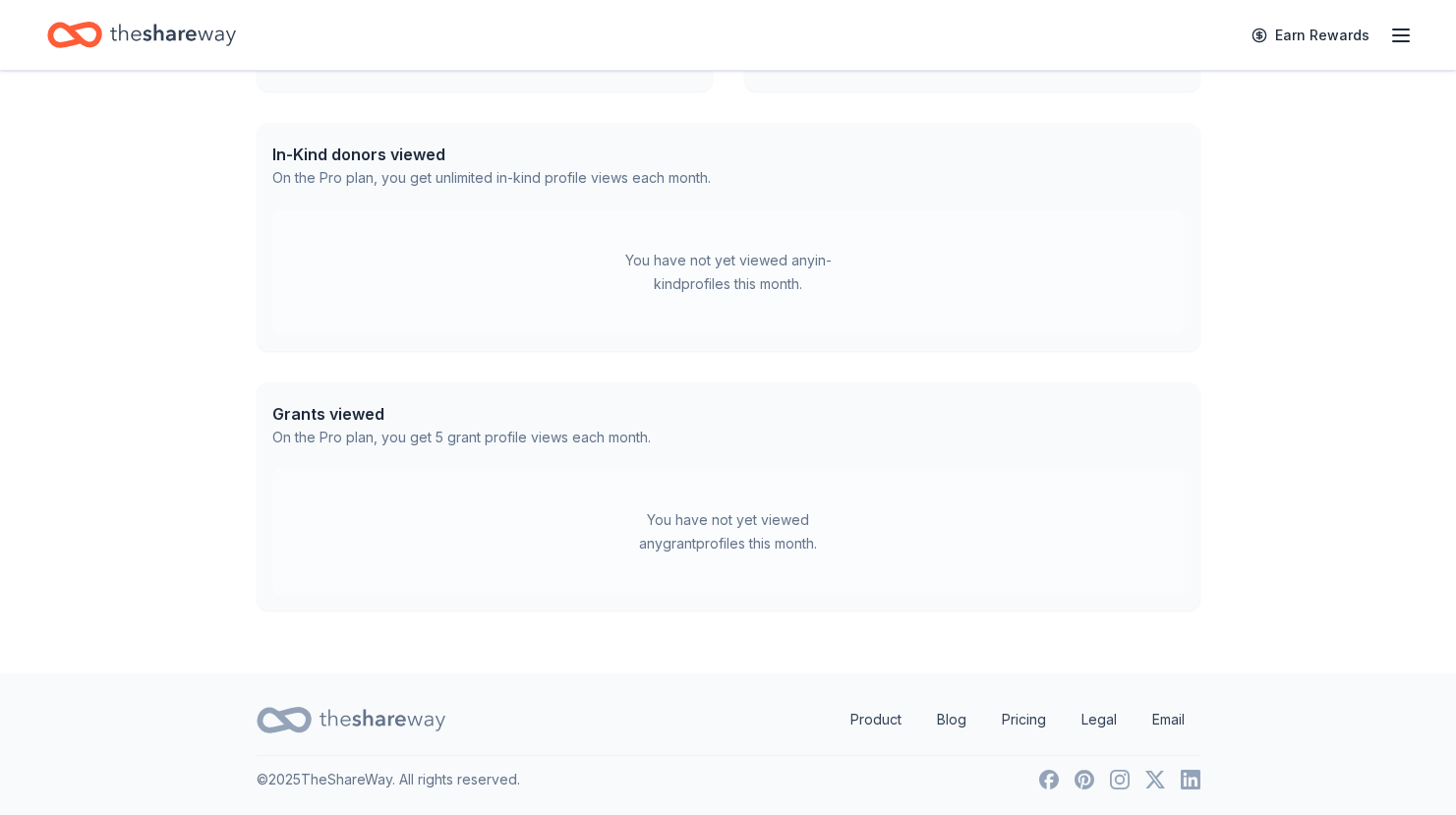 scroll, scrollTop: 0, scrollLeft: 0, axis: both 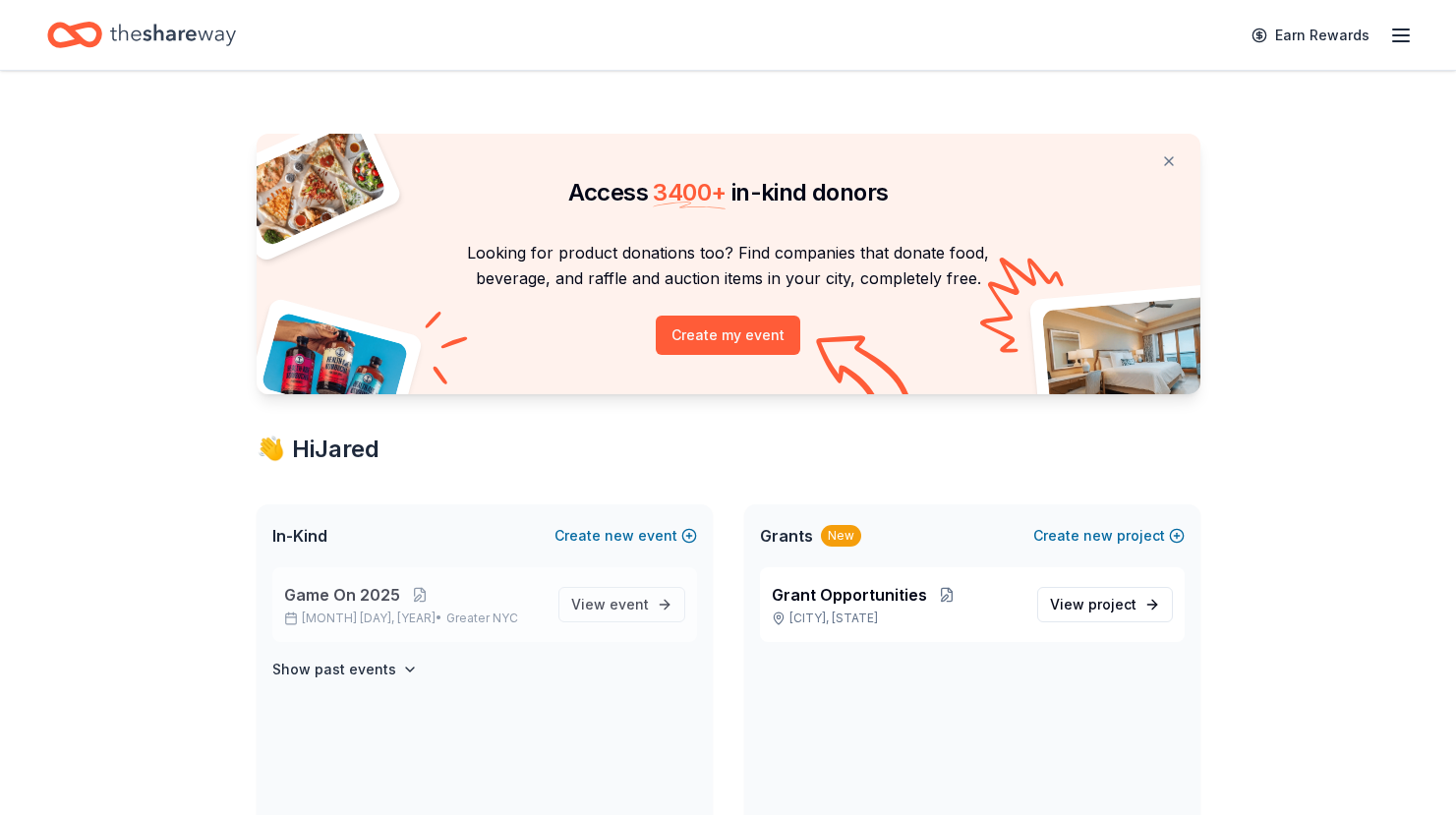 click on "[MONTH] [DAY], [YEAR] • [GREATER_NYC]" at bounding box center [413, 618] 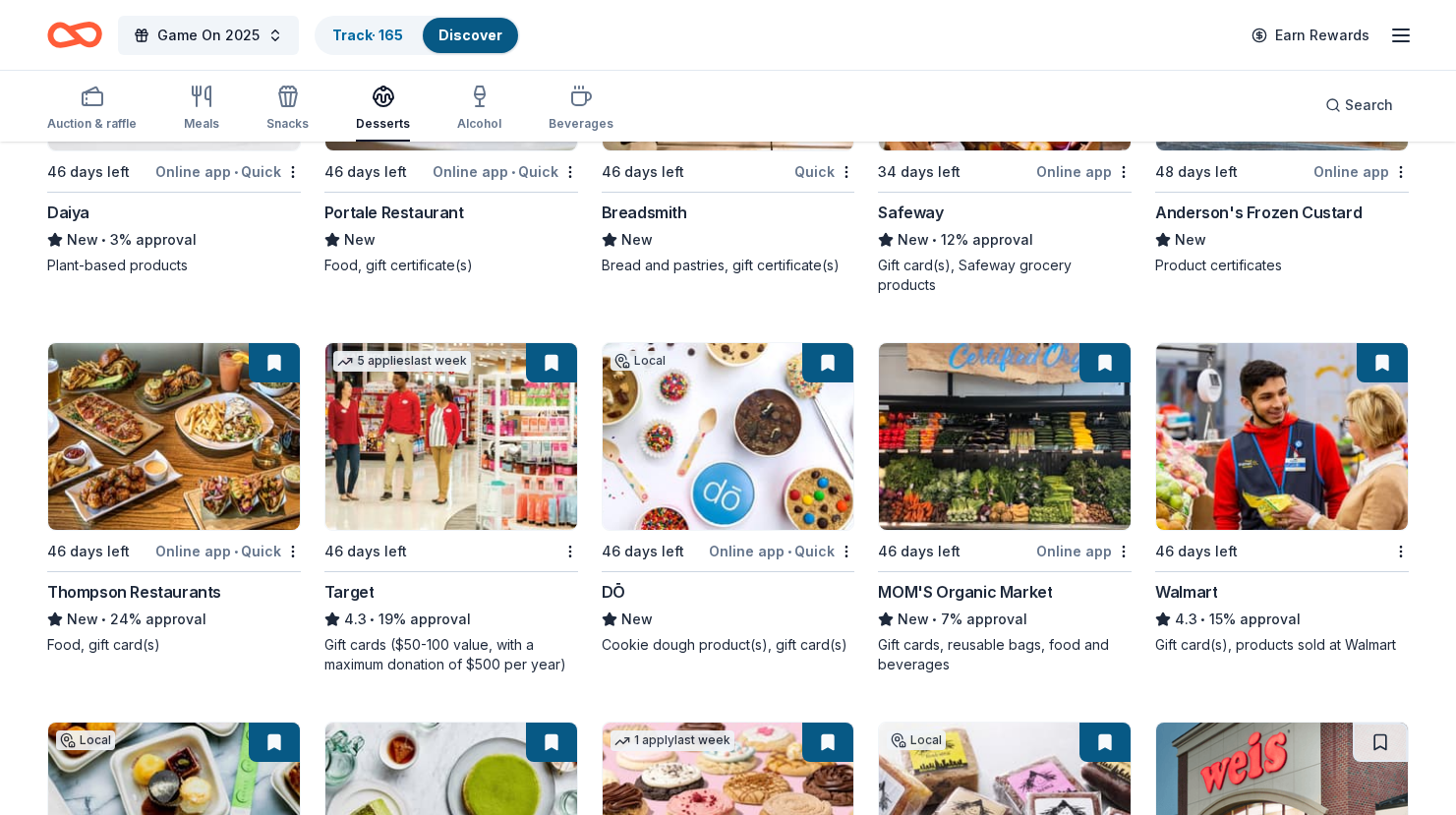 scroll, scrollTop: 0, scrollLeft: 0, axis: both 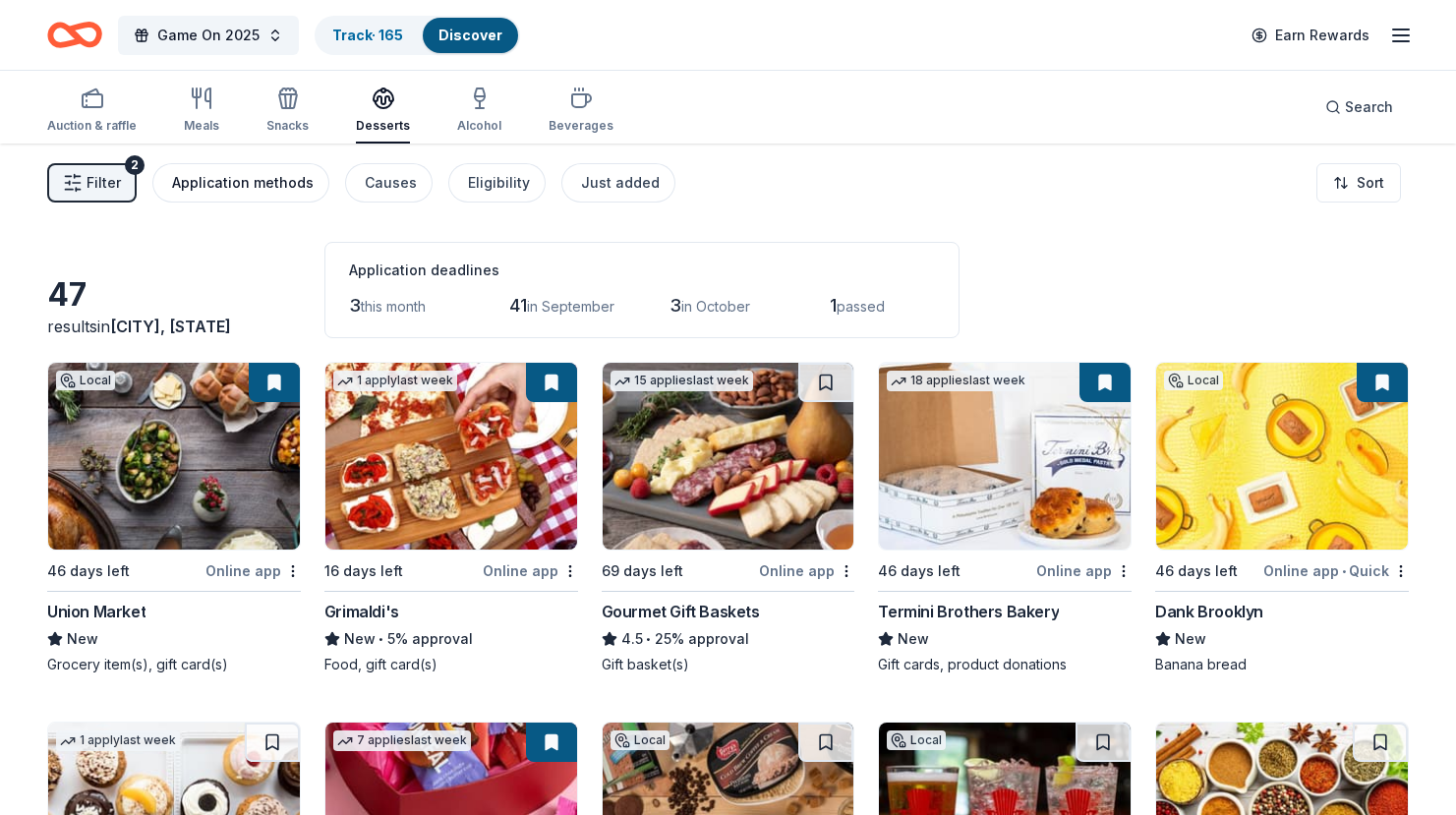 click on "Application methods" at bounding box center [243, 183] 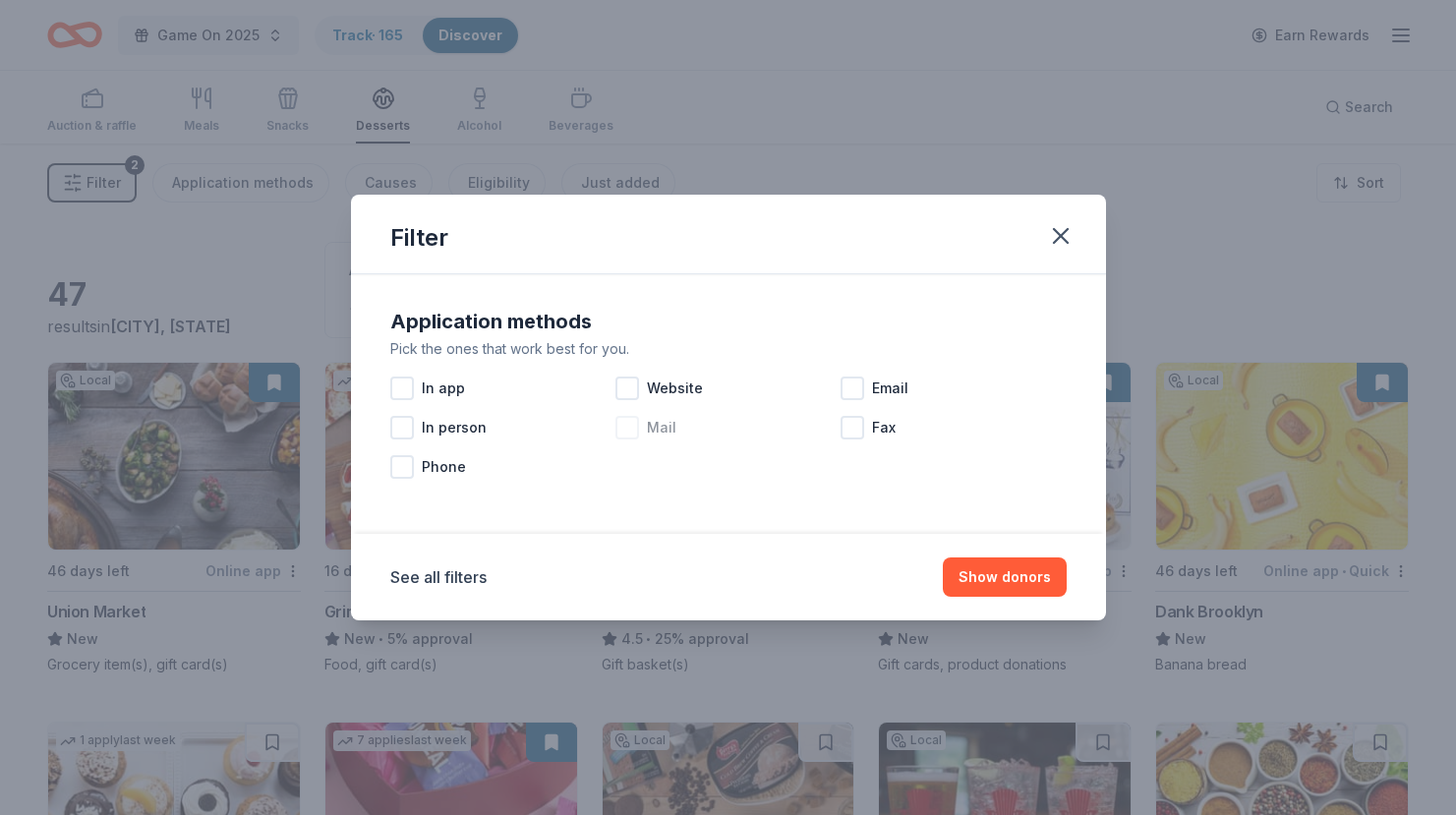 click on "Mail" at bounding box center [728, 428] 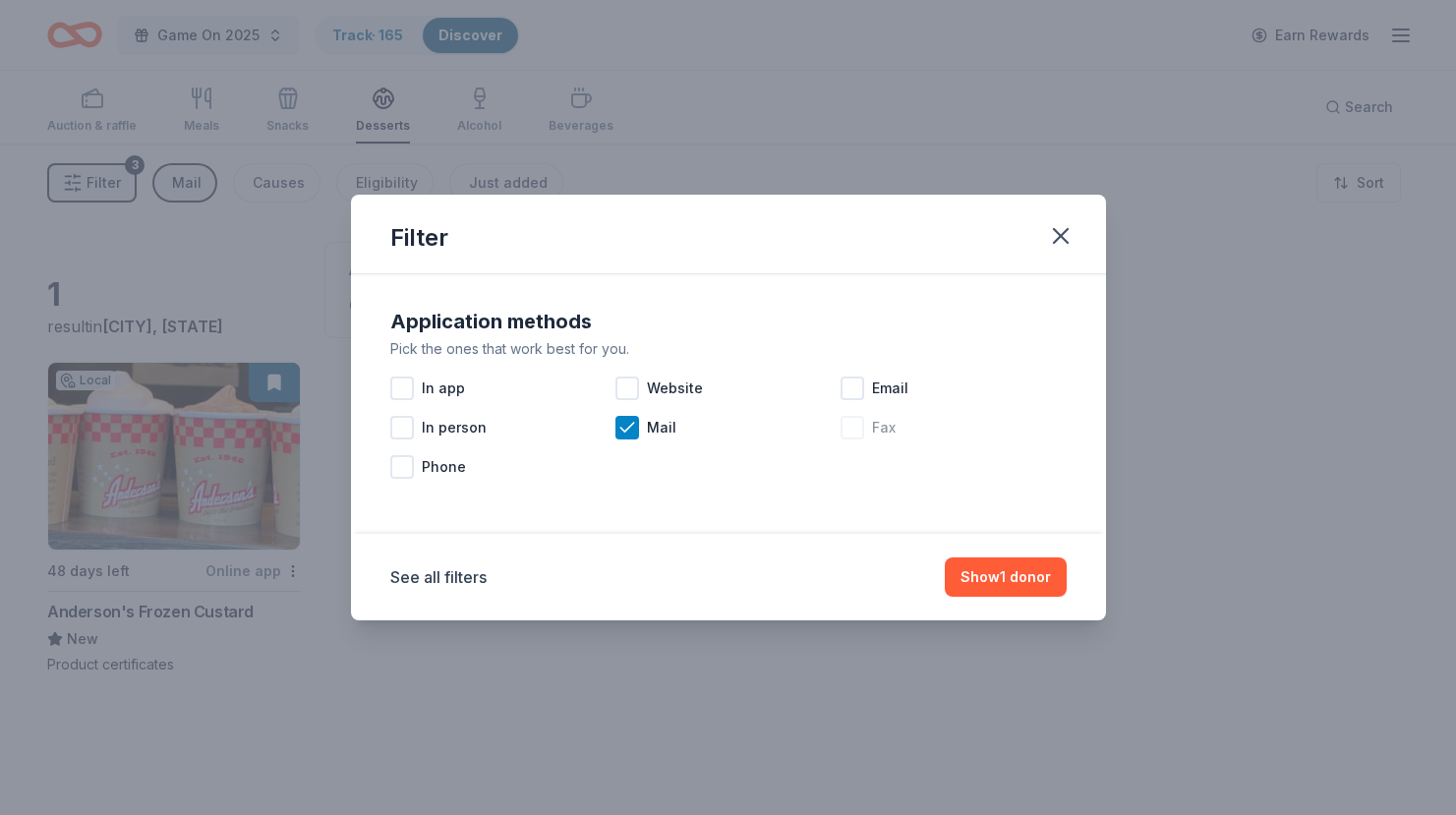 click at bounding box center [852, 428] 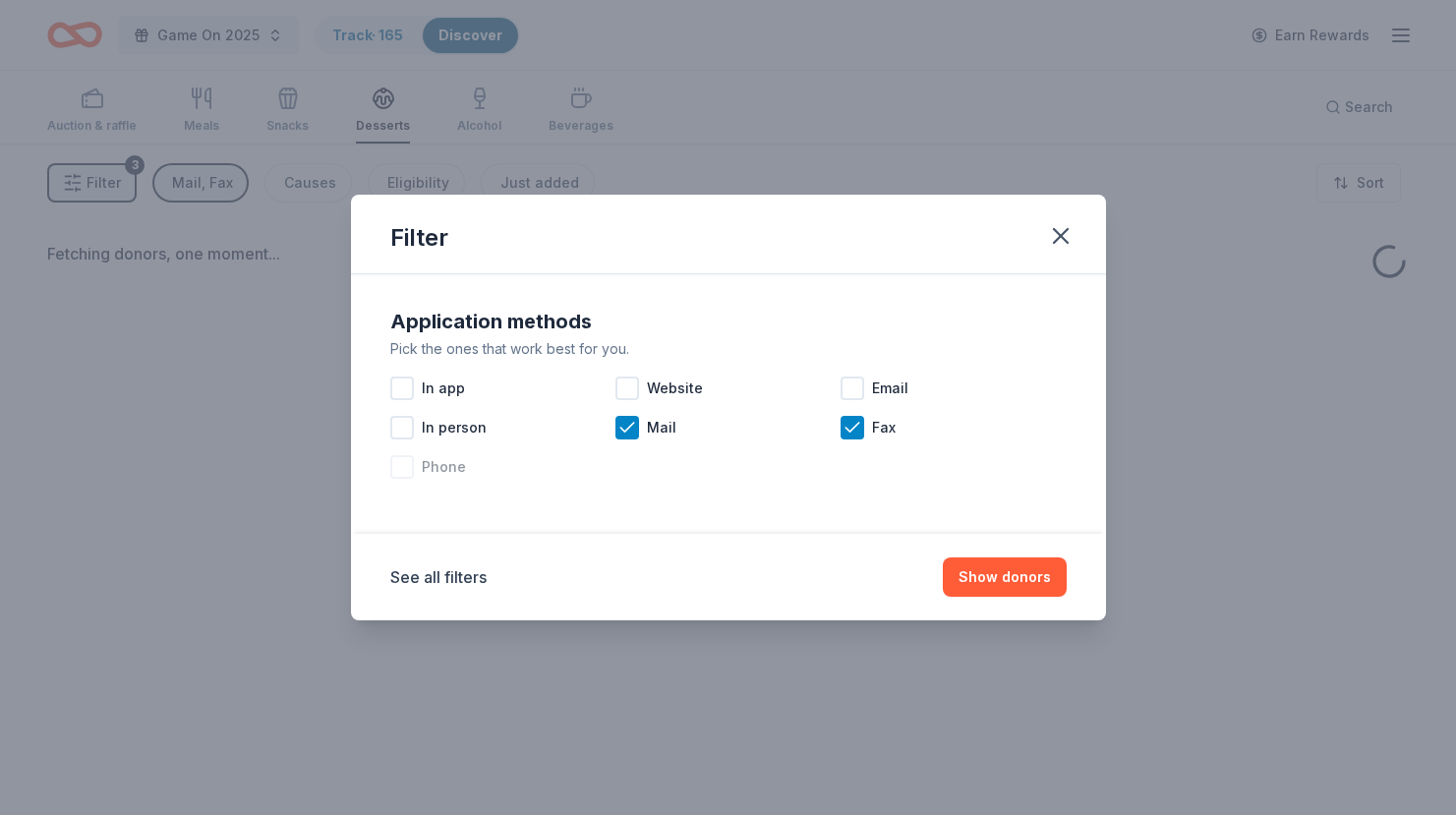 click at bounding box center [402, 467] 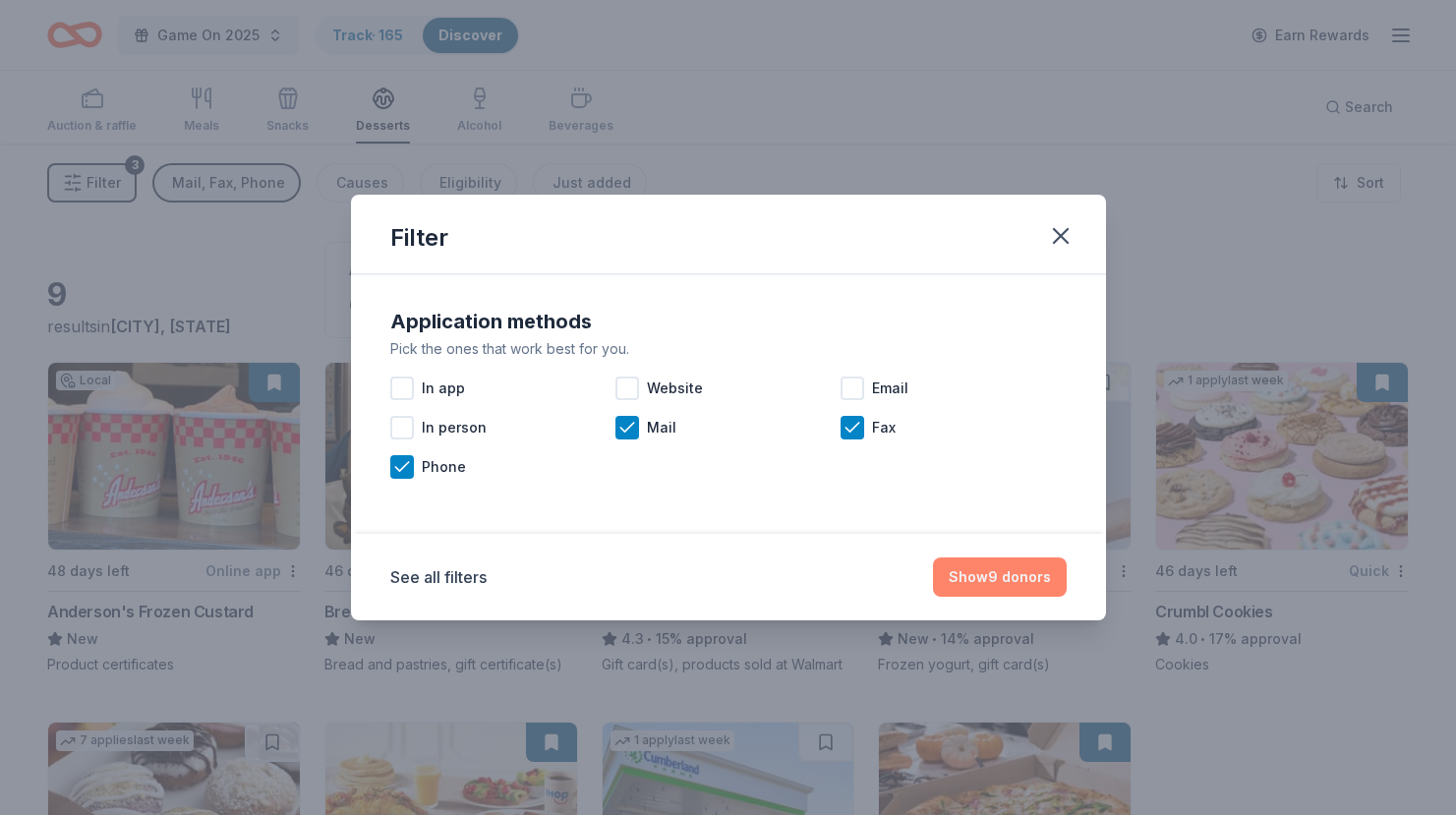click on "Show  9   donors" at bounding box center (1000, 577) 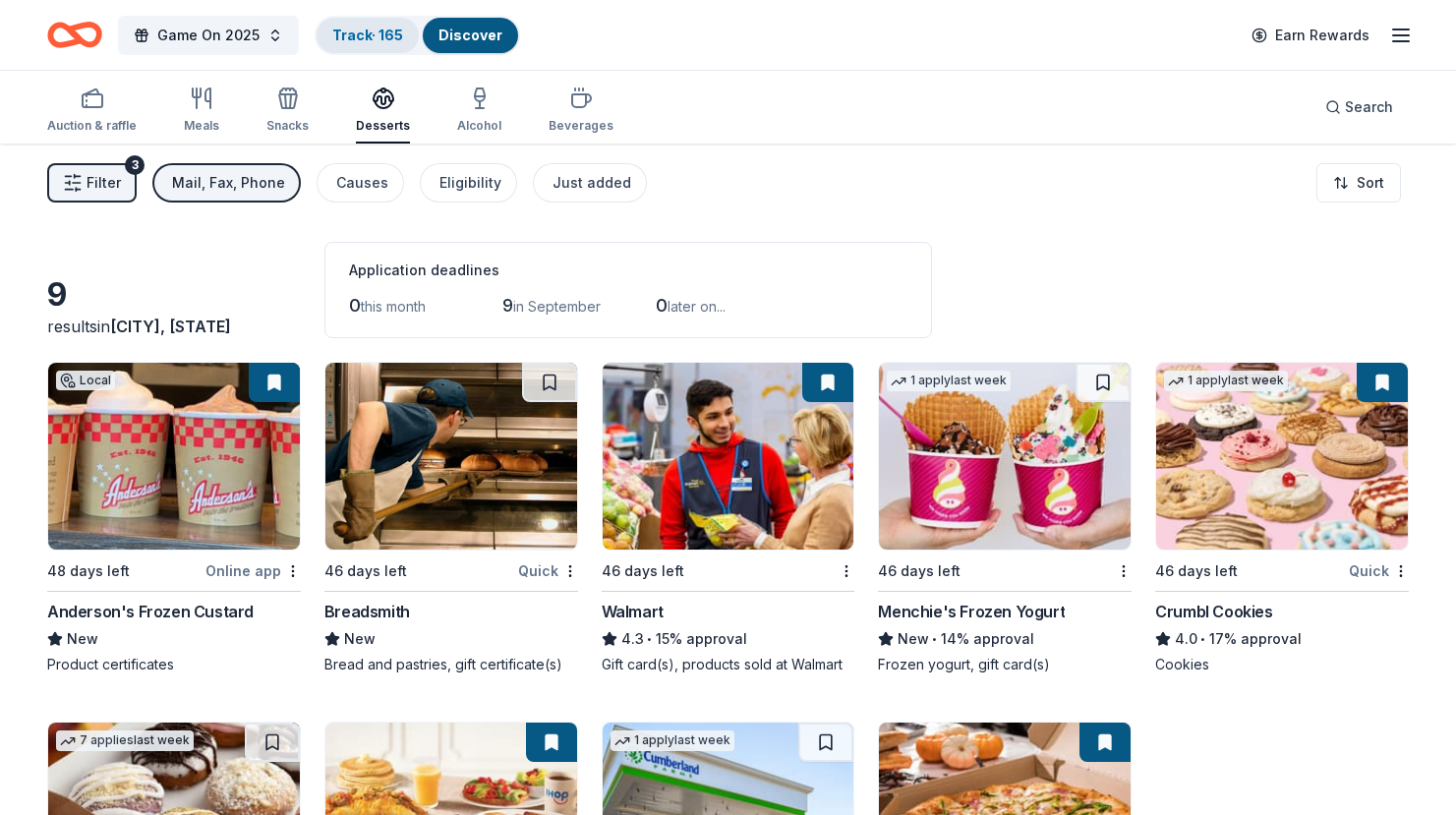 click on "Track  · 165" at bounding box center (368, 35) 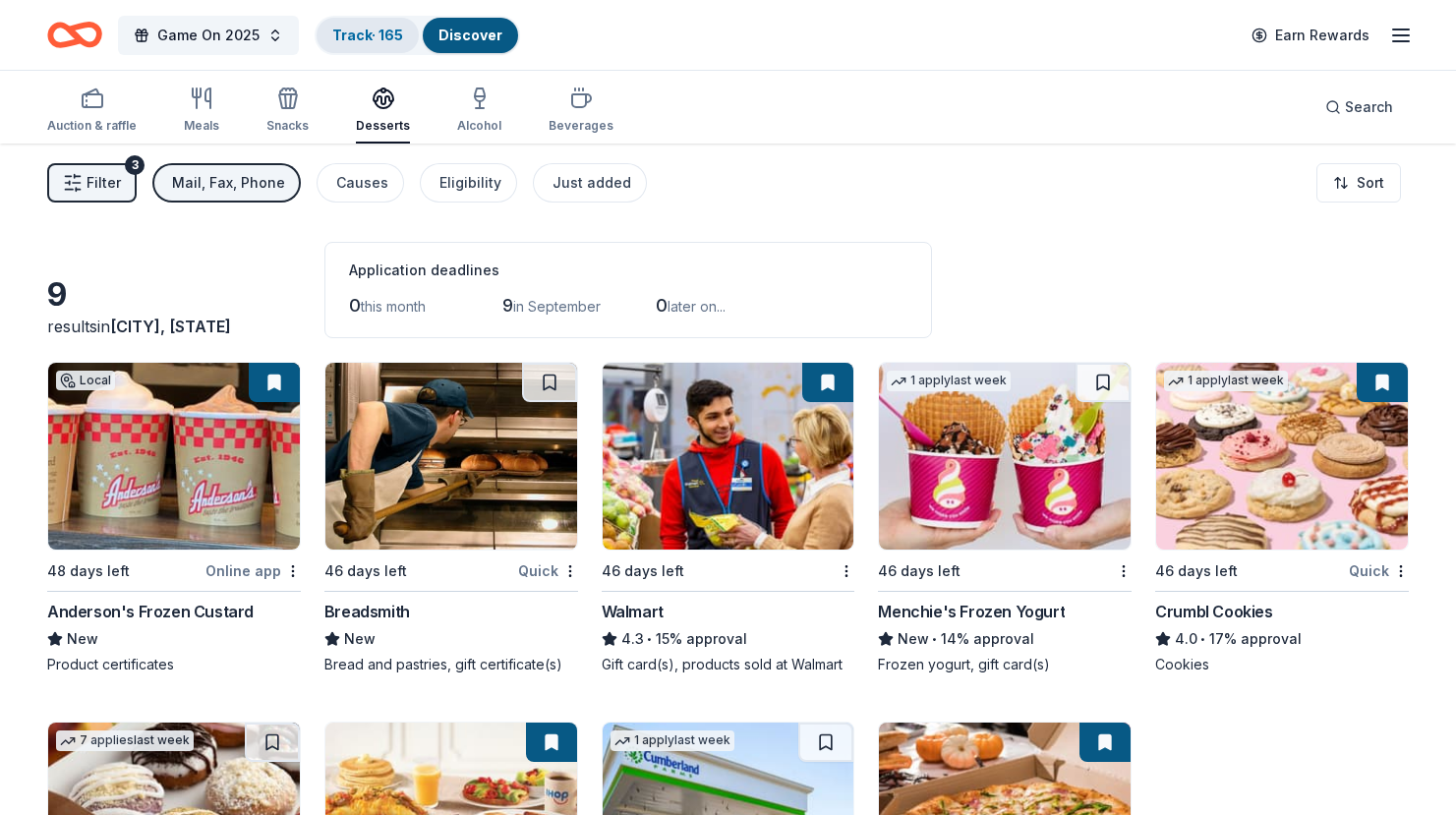 click on "Track  · 165" at bounding box center (368, 34) 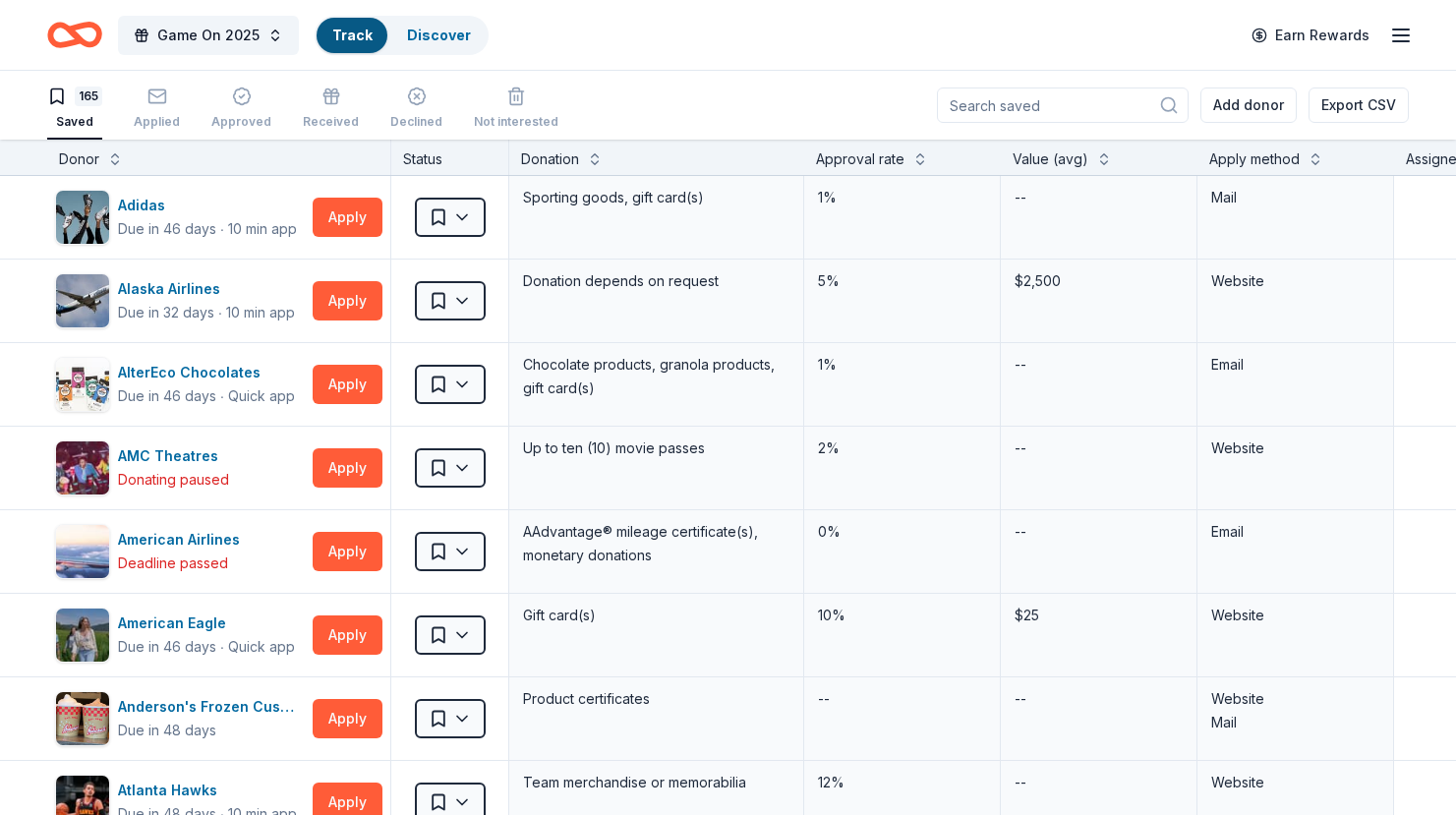 scroll, scrollTop: 1, scrollLeft: 0, axis: vertical 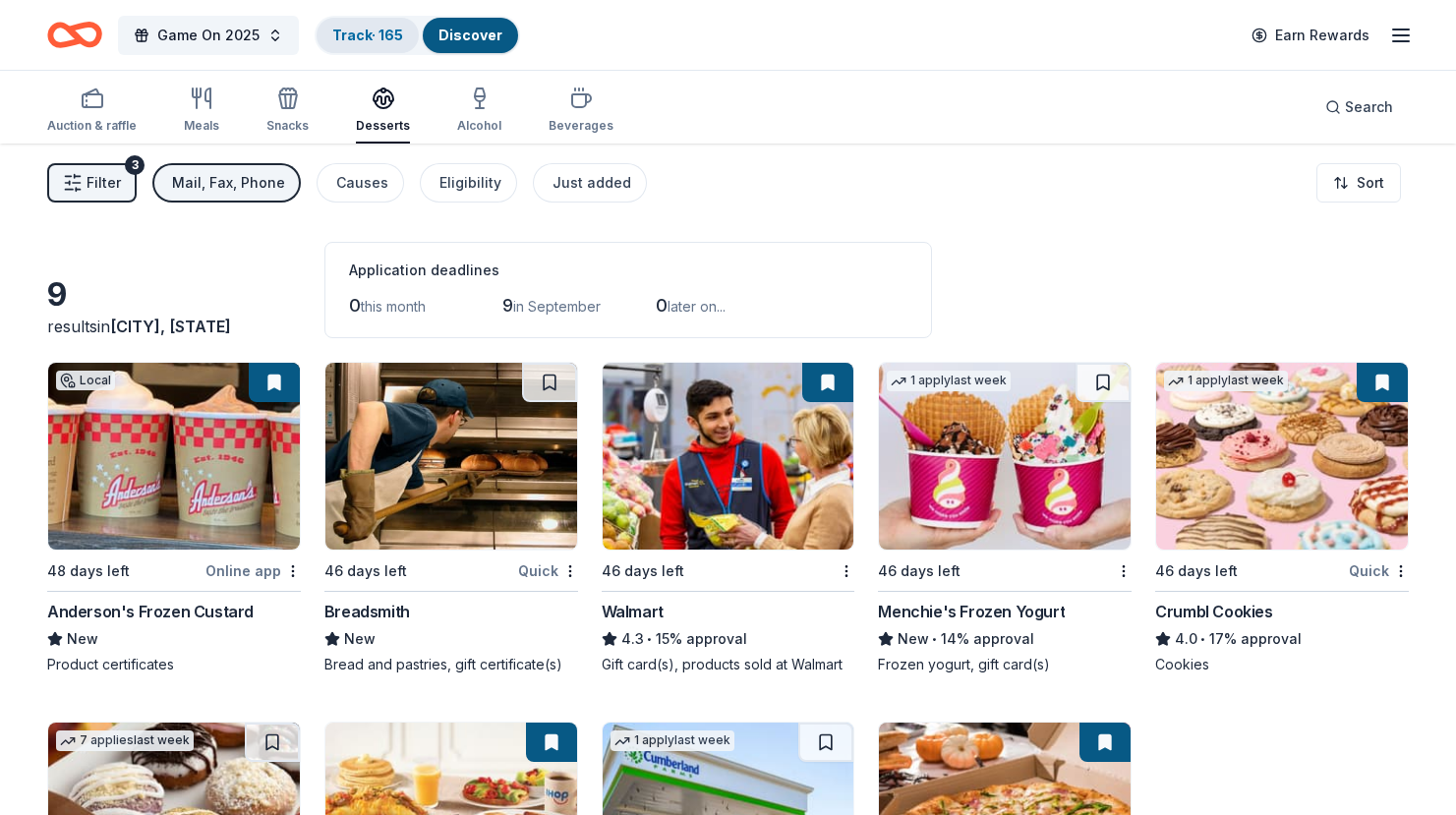click on "Track  · 165" at bounding box center [368, 34] 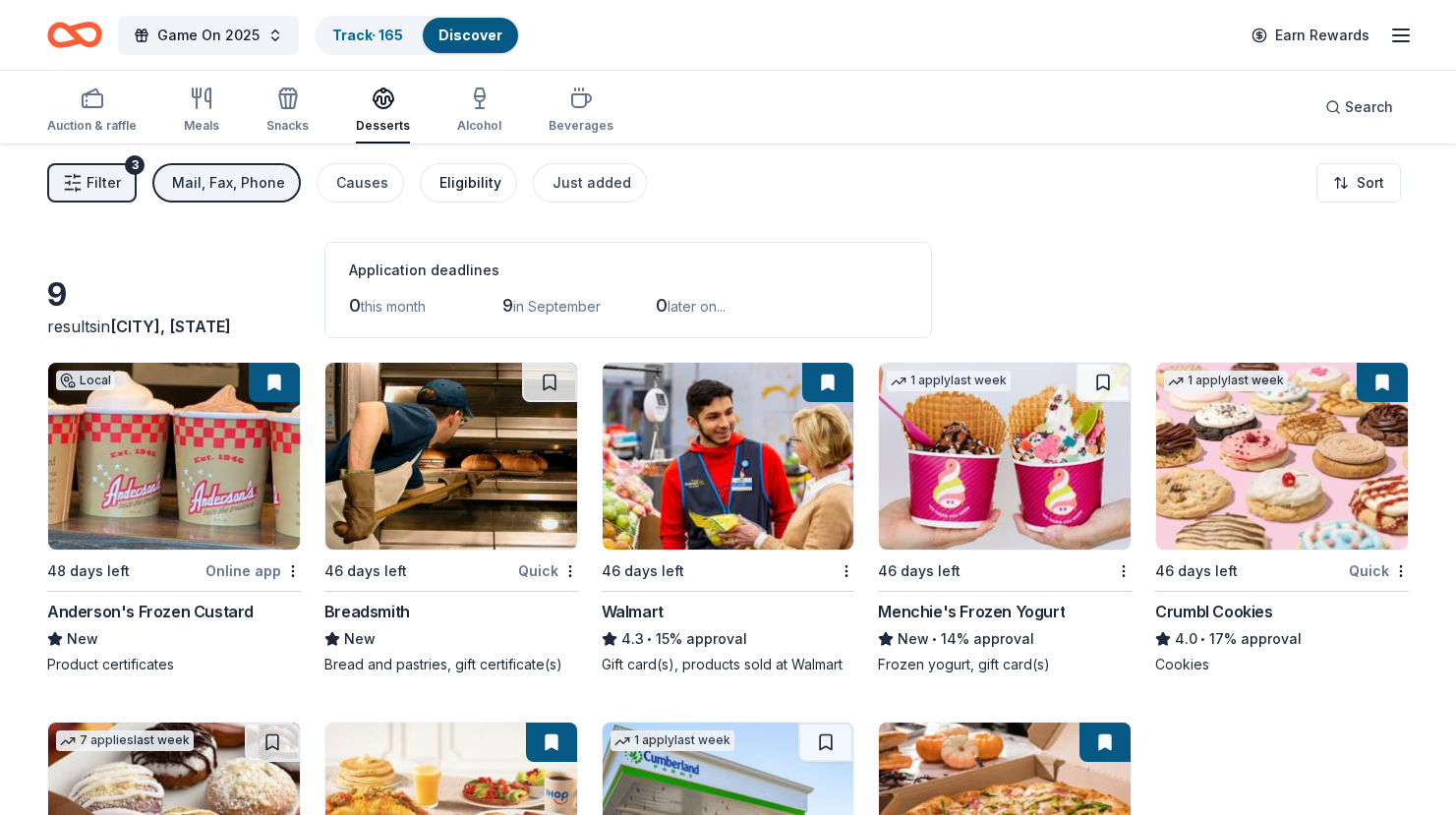 scroll, scrollTop: 1, scrollLeft: 0, axis: vertical 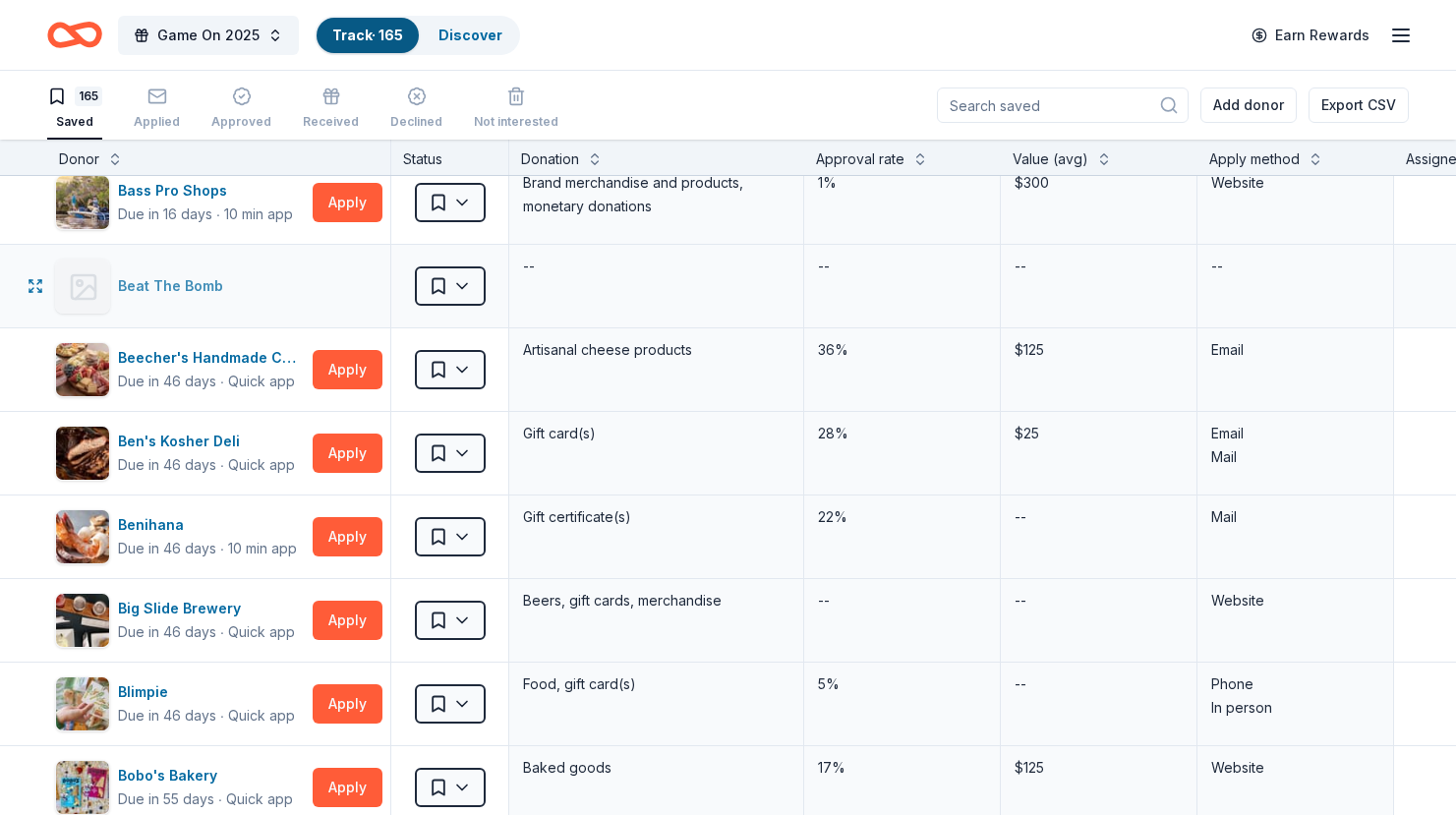 click on "Beat The Bomb" at bounding box center [174, 286] 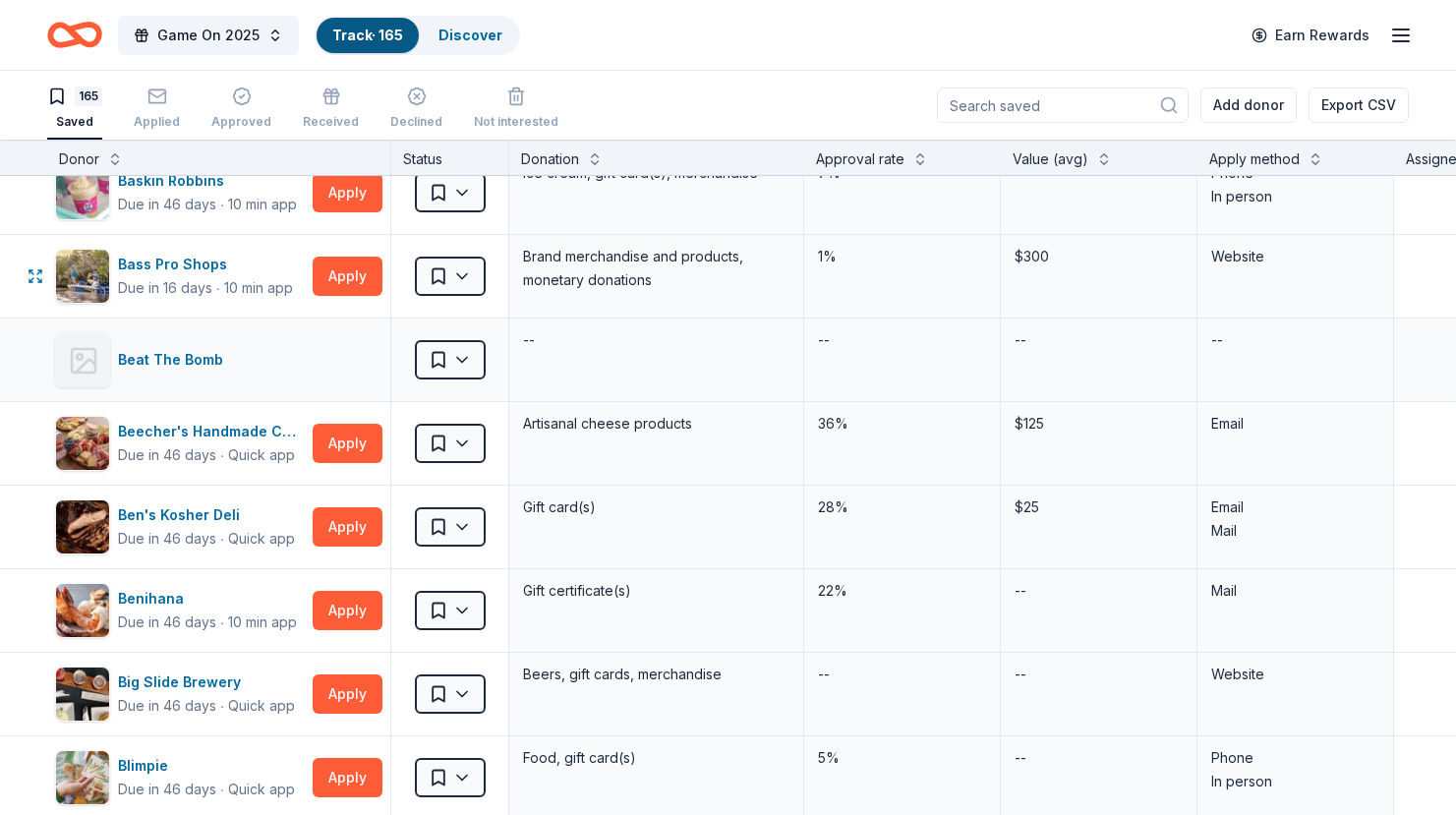 scroll, scrollTop: 1068, scrollLeft: 0, axis: vertical 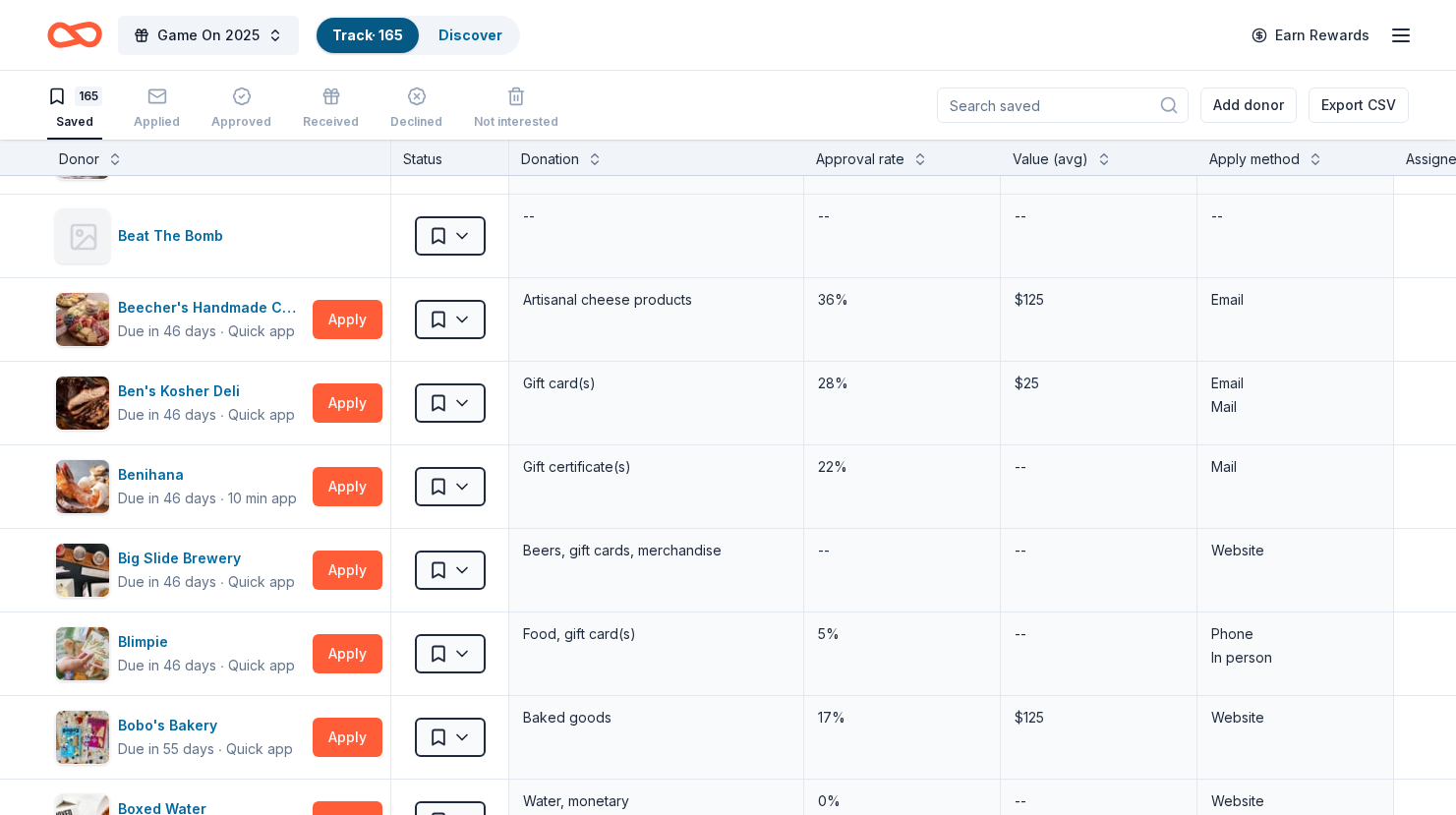 click on "Apply method" at bounding box center (1254, 159) 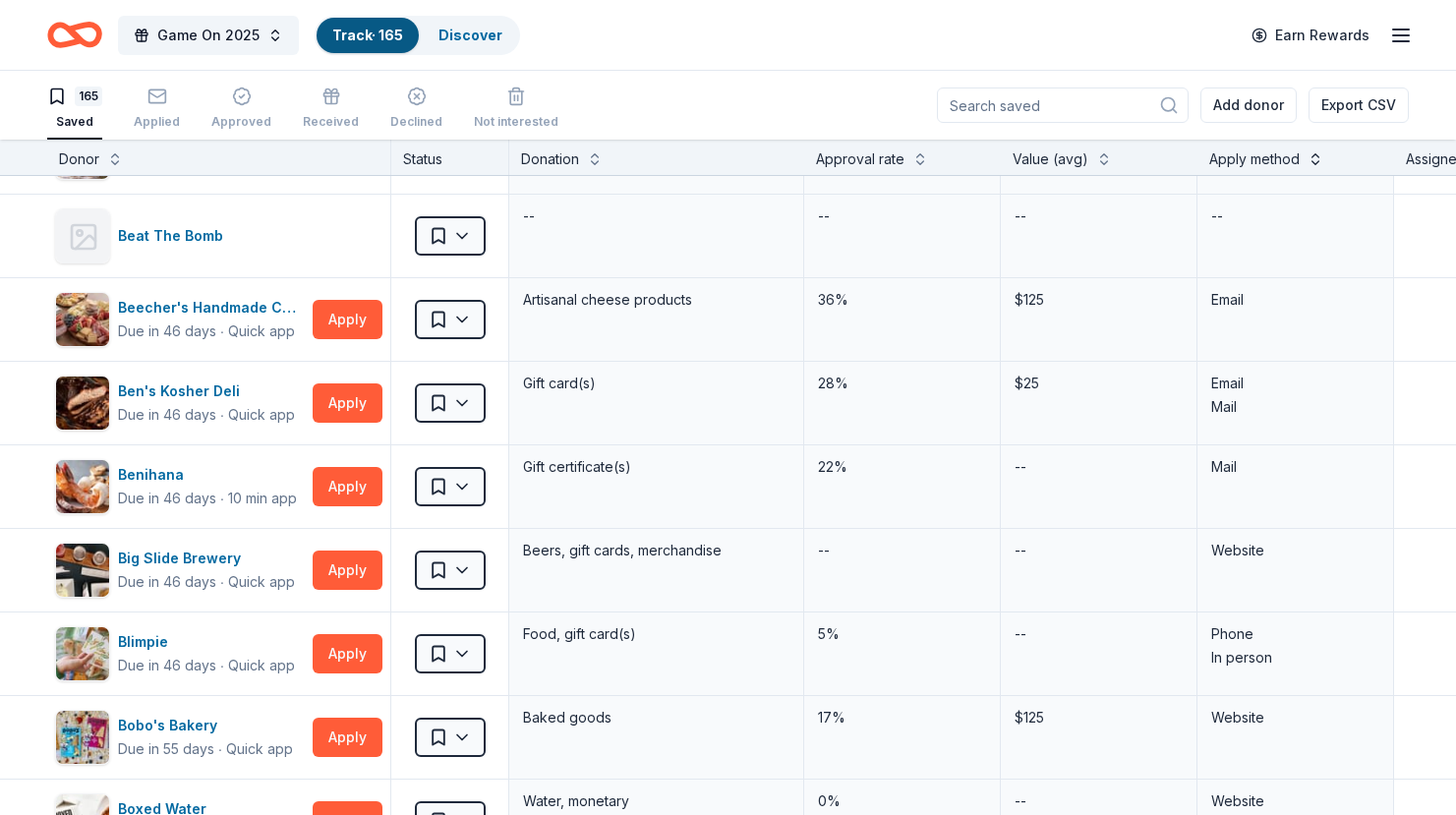 click at bounding box center (1315, 157) 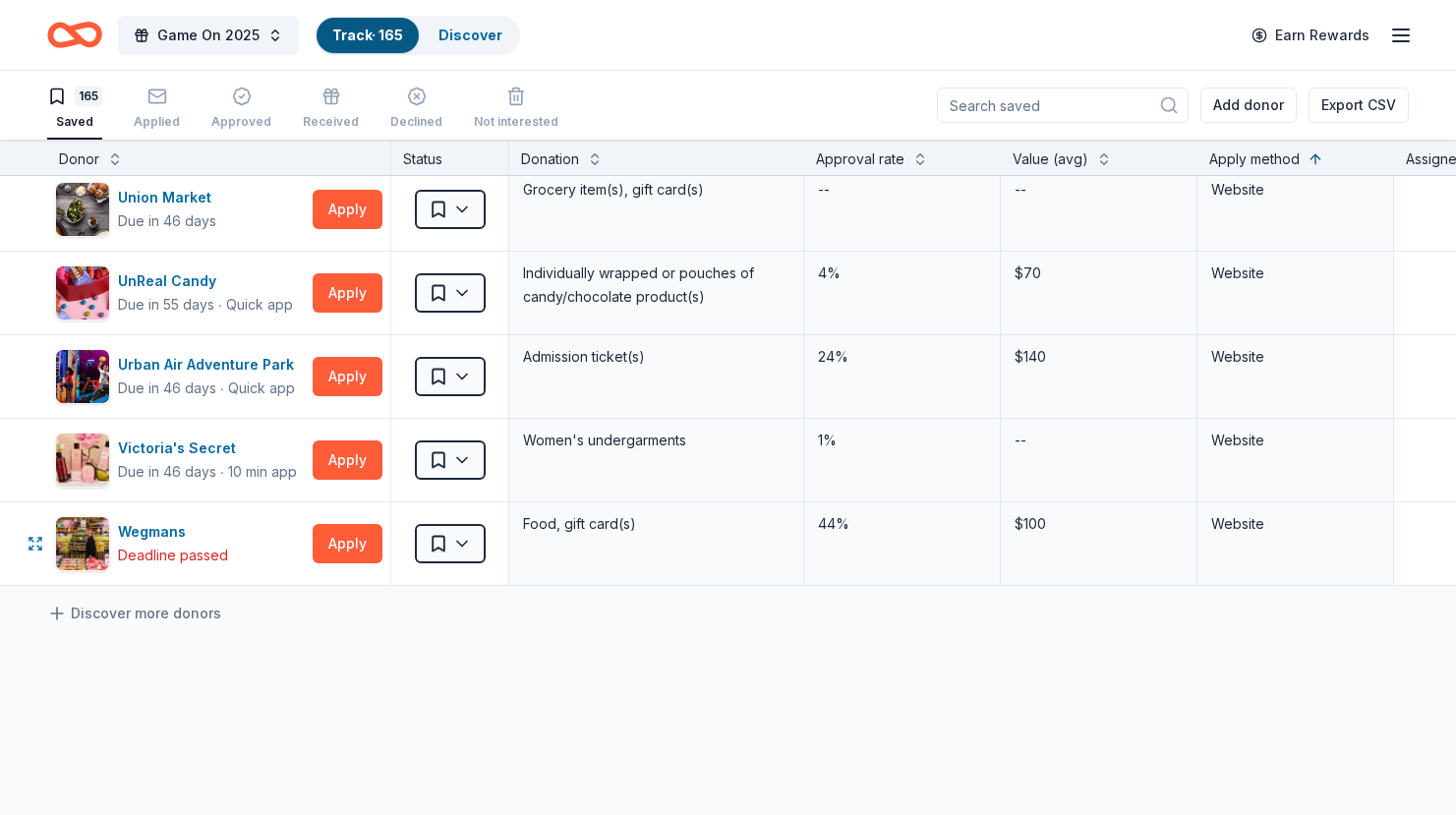 scroll, scrollTop: 13455, scrollLeft: 0, axis: vertical 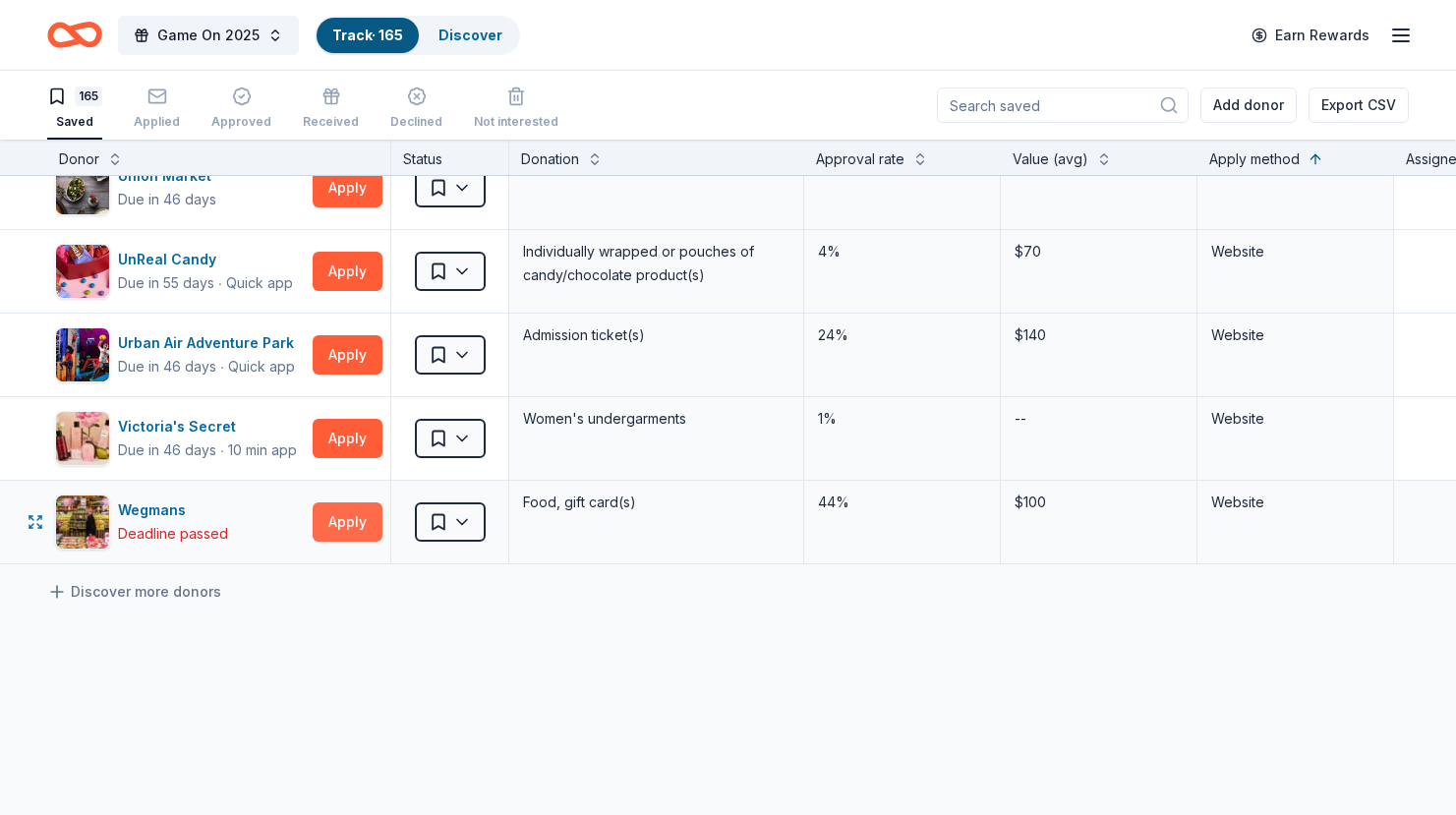 click on "Apply" at bounding box center [347, 522] 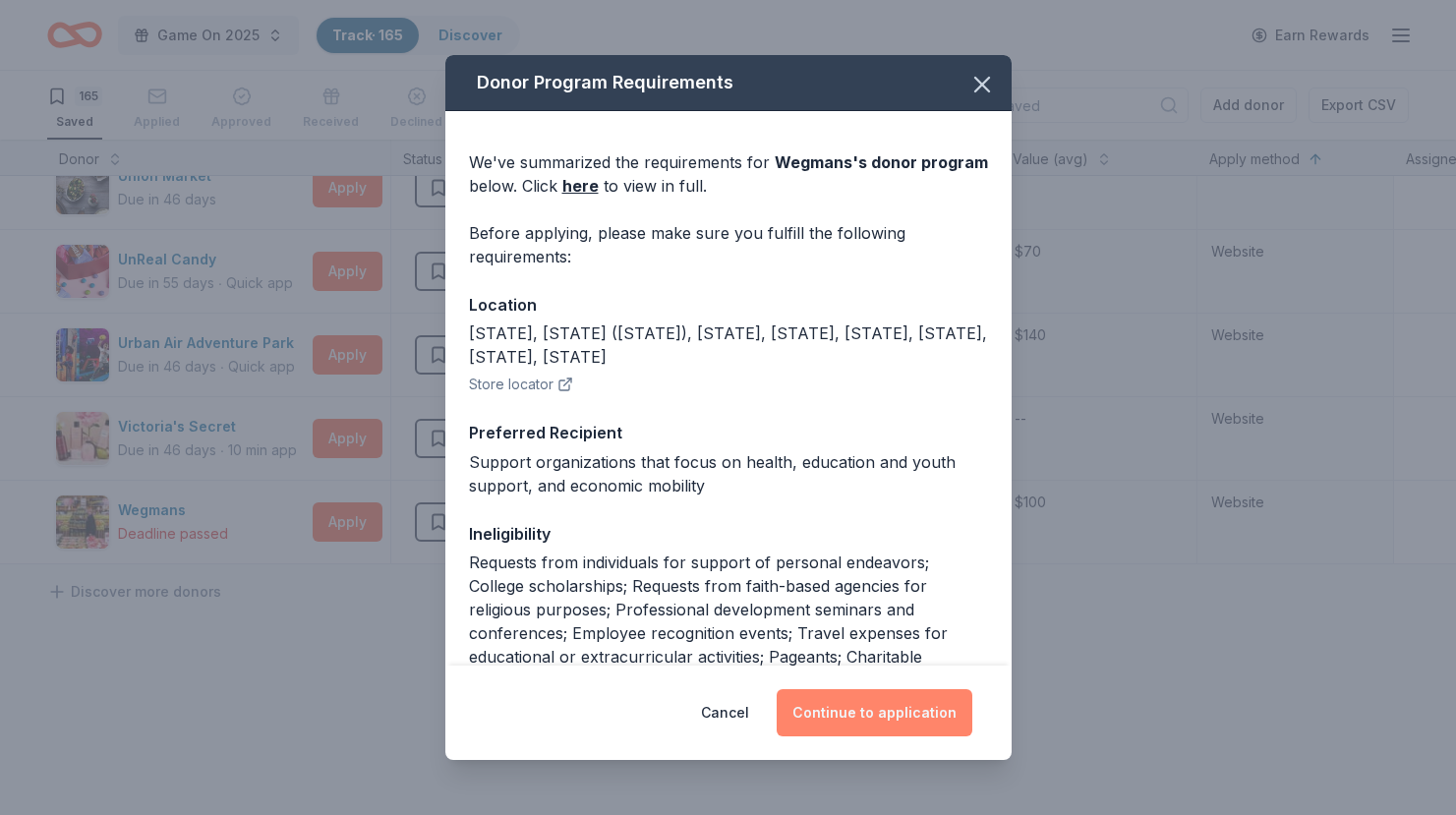 click on "Continue to application" at bounding box center [874, 713] 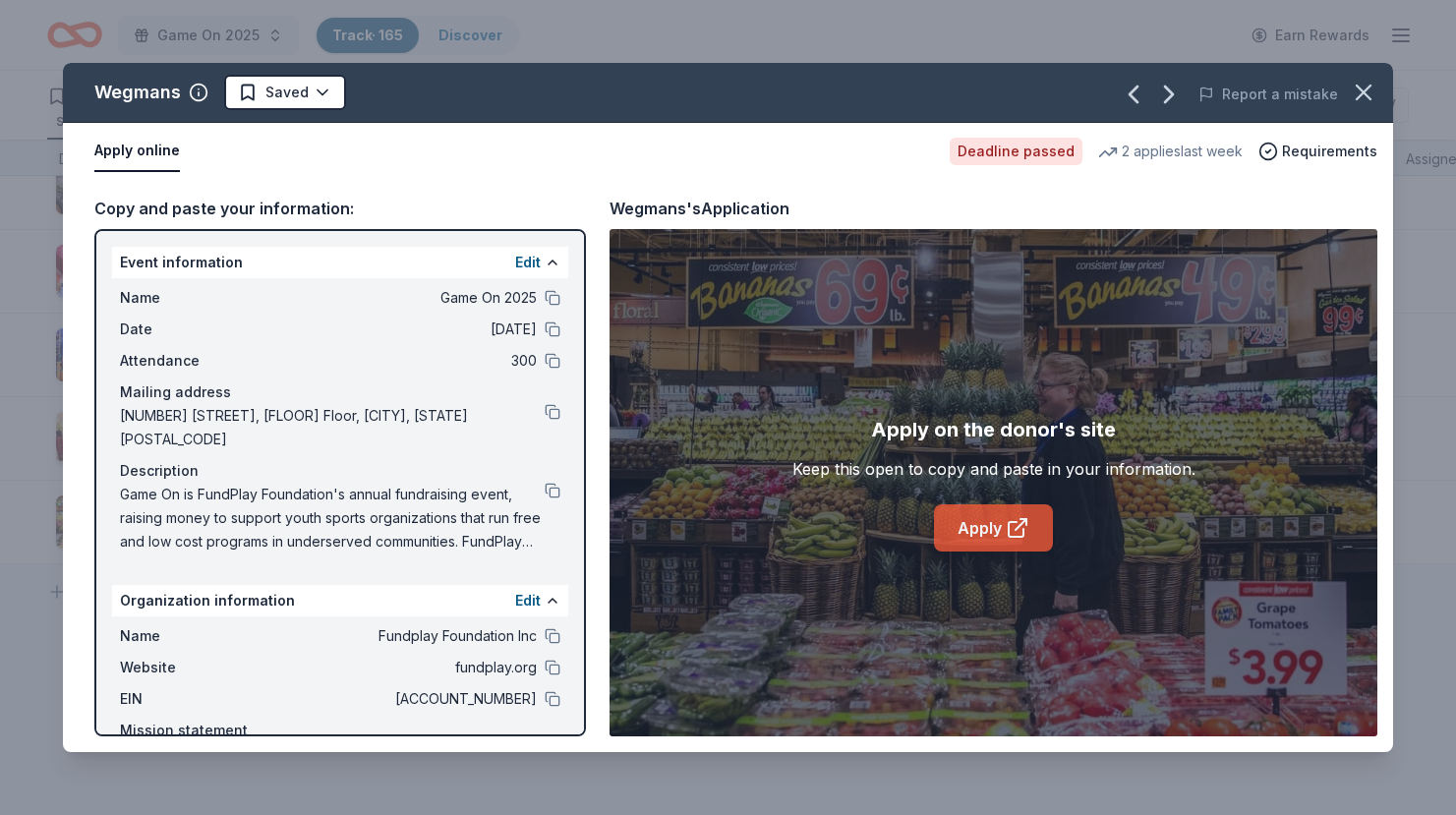 click on "Apply" at bounding box center [993, 528] 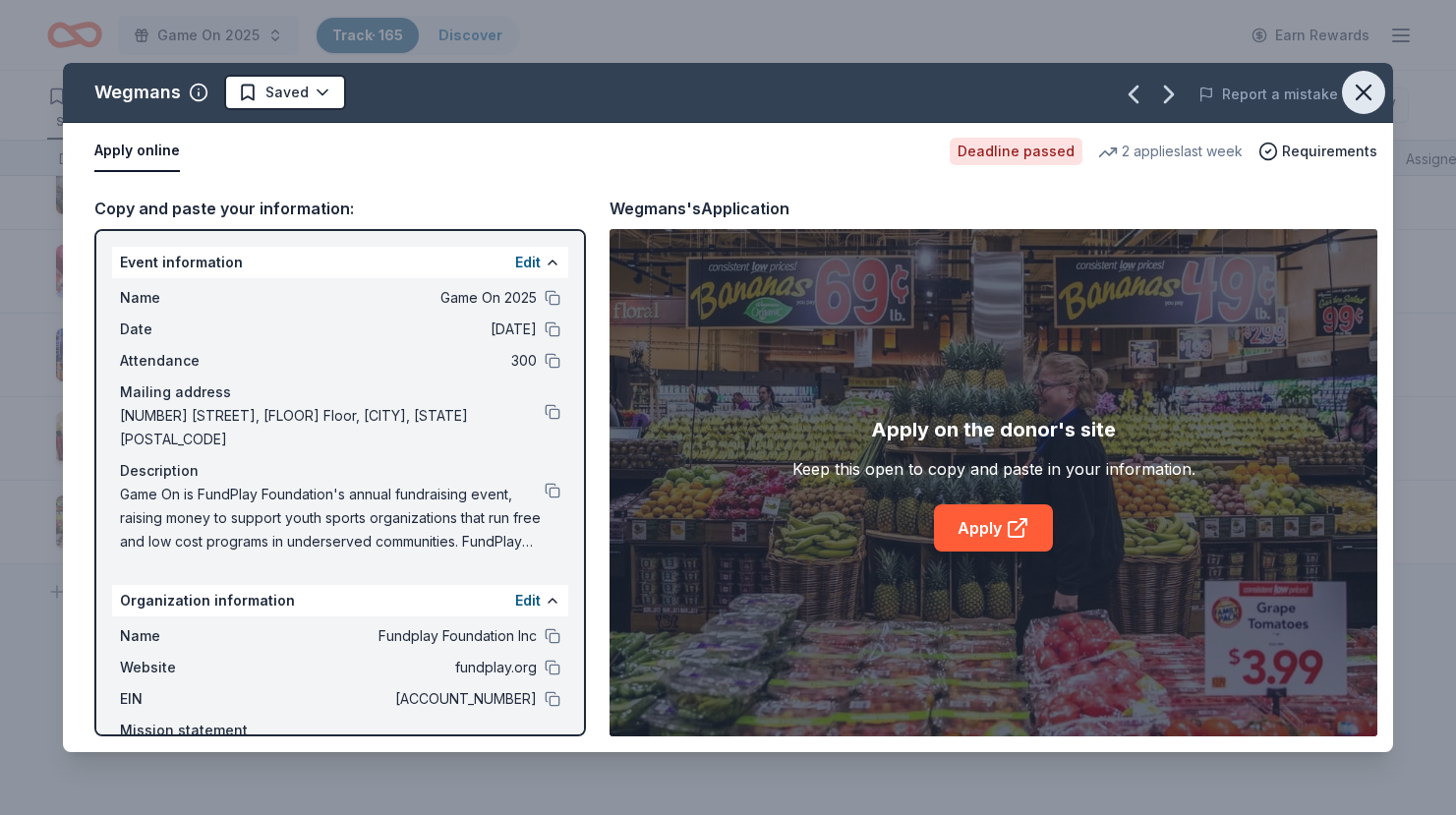click 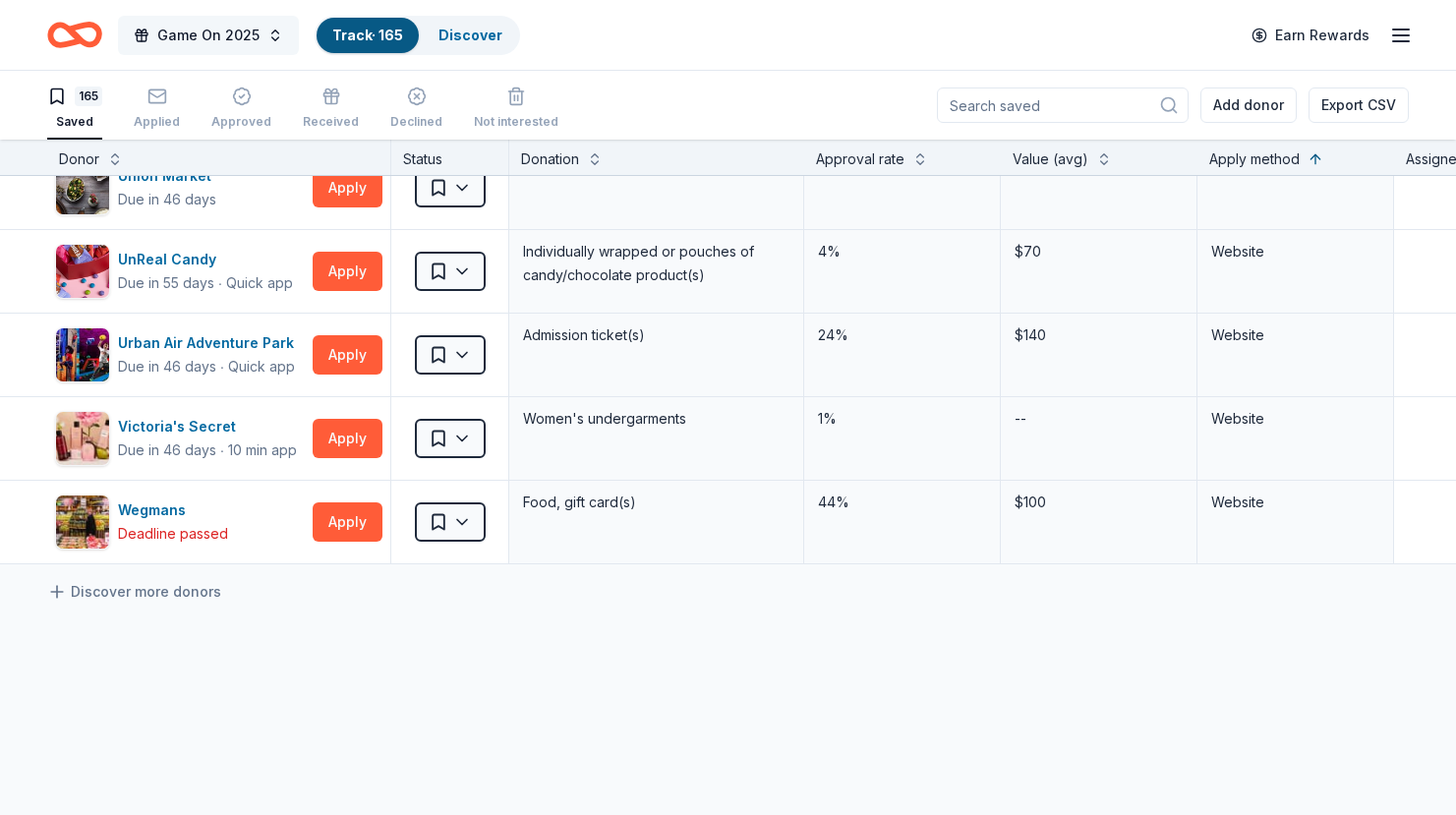 click on "Game On 2025" at bounding box center (208, 35) 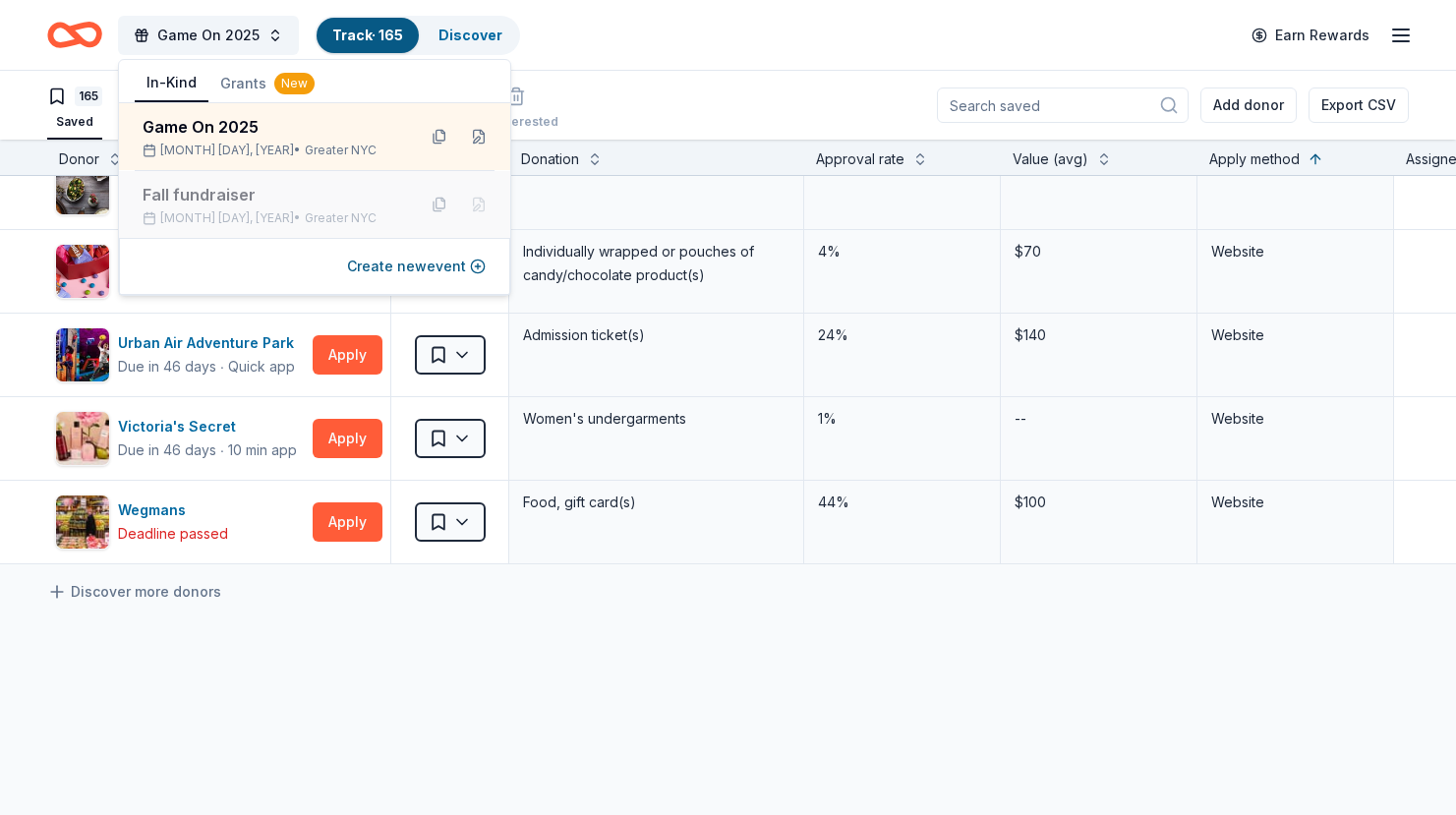 click on "Fall fundraiser" at bounding box center (271, 195) 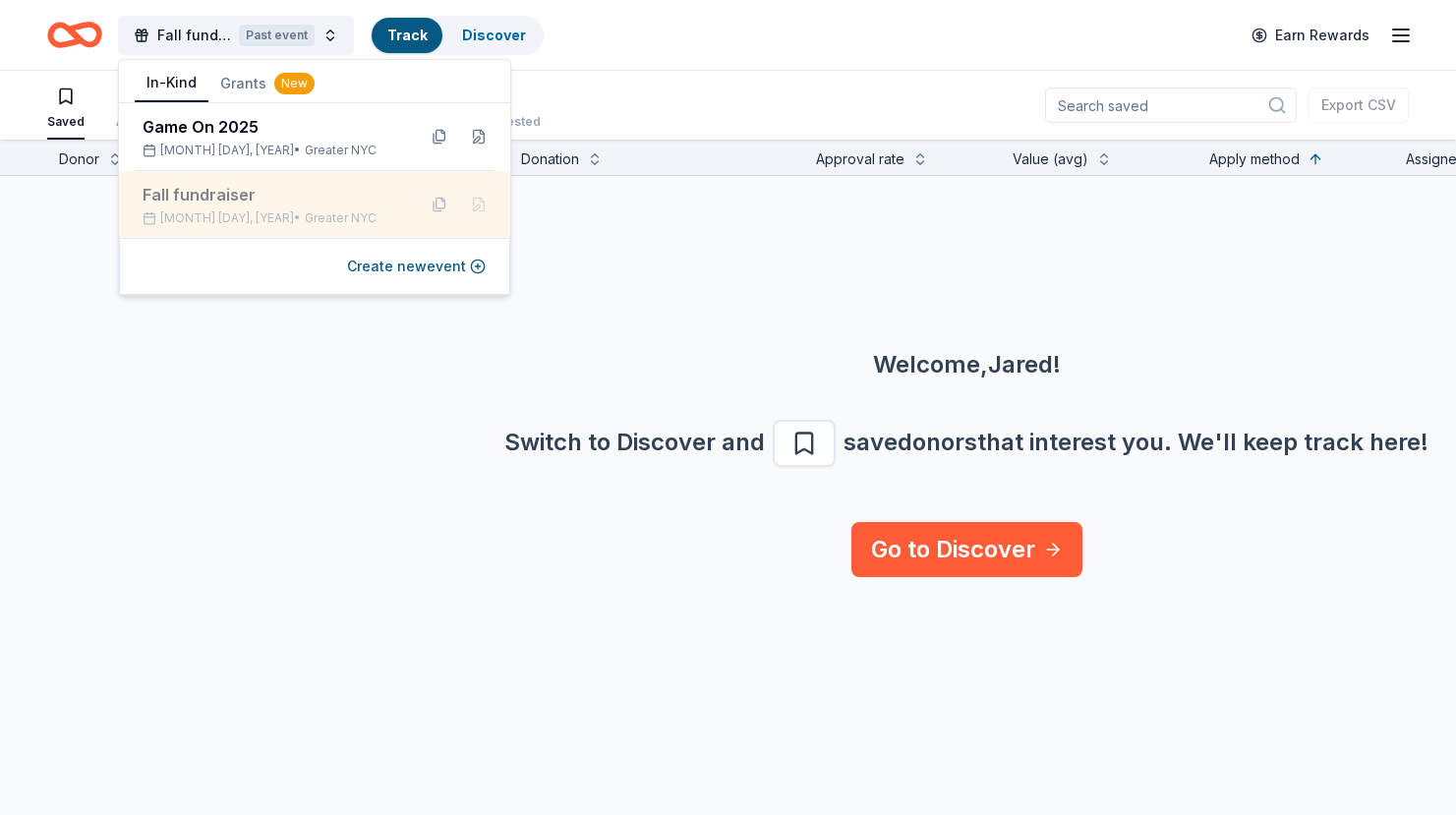 scroll, scrollTop: 0, scrollLeft: 0, axis: both 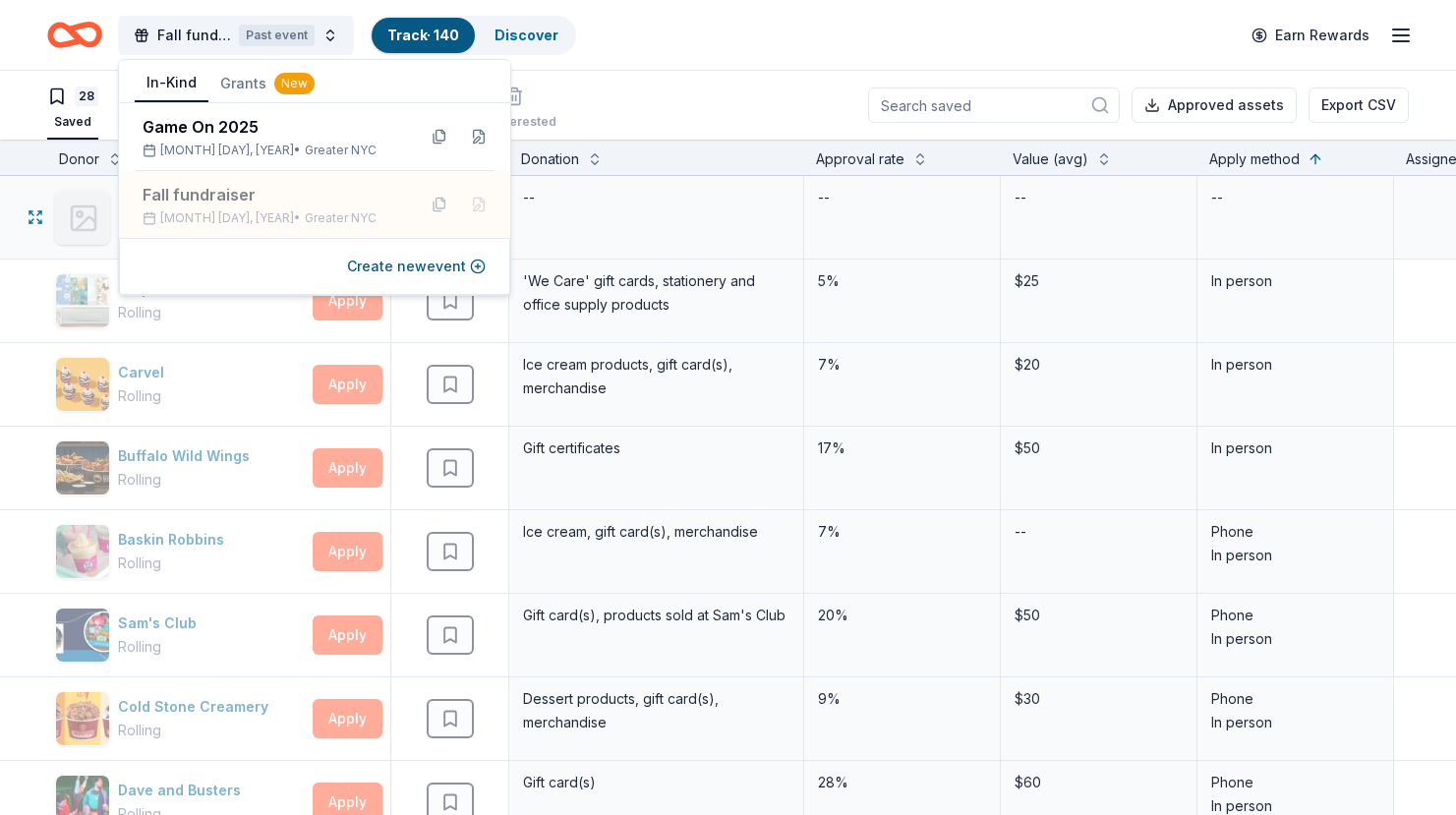 click on "--" at bounding box center (657, 217) 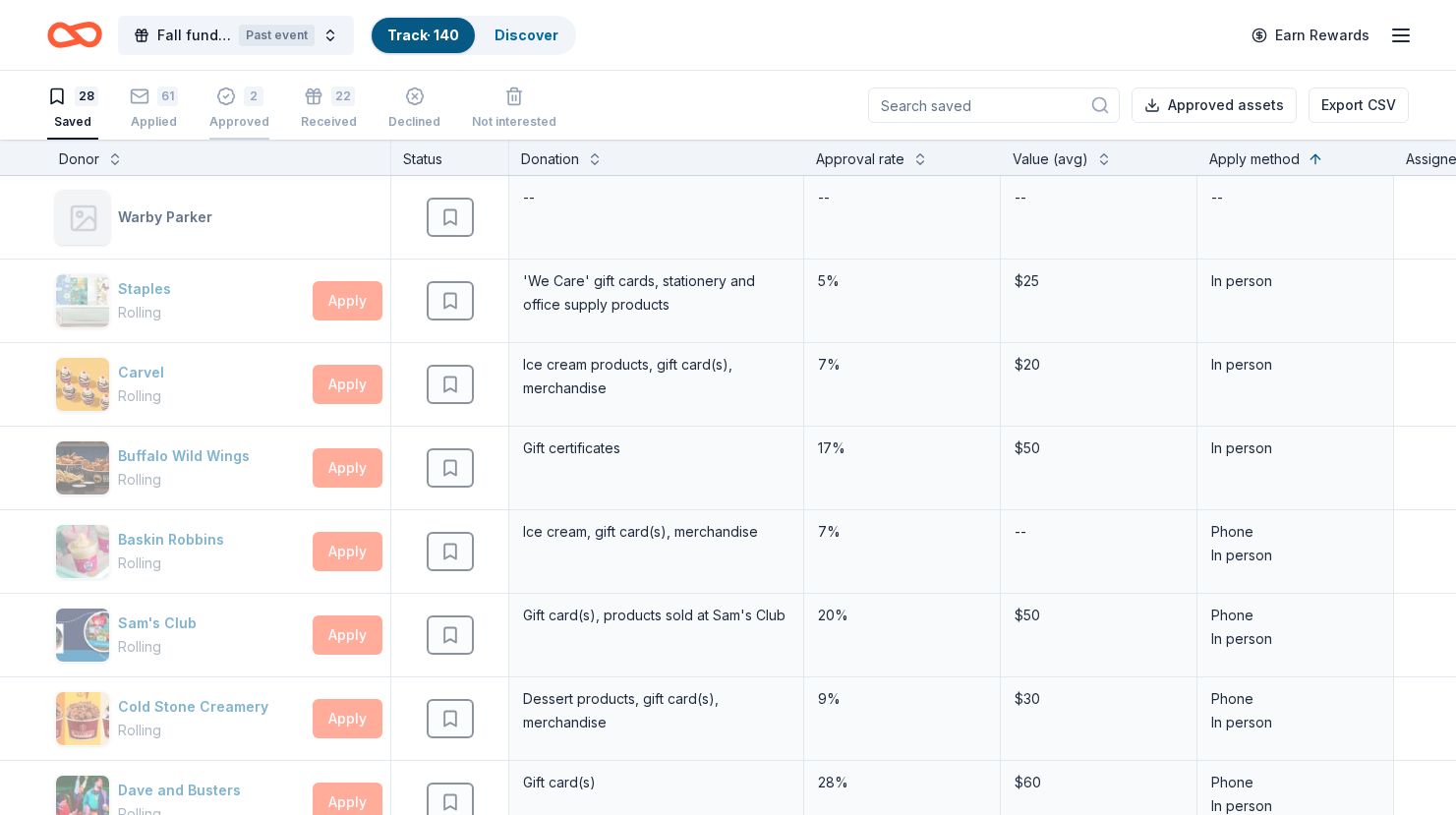 click 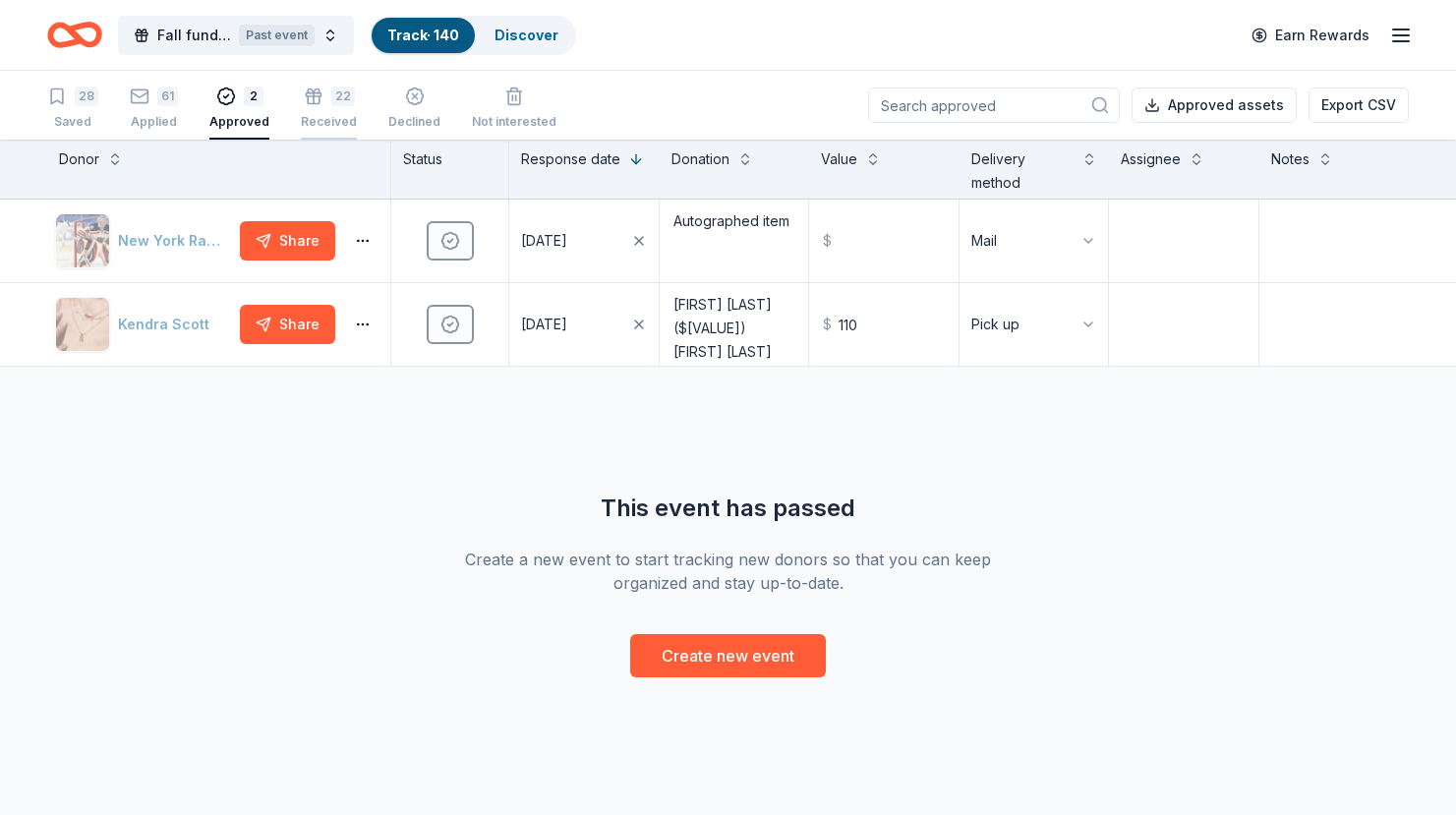 click on "22 Received" at bounding box center [328, 108] 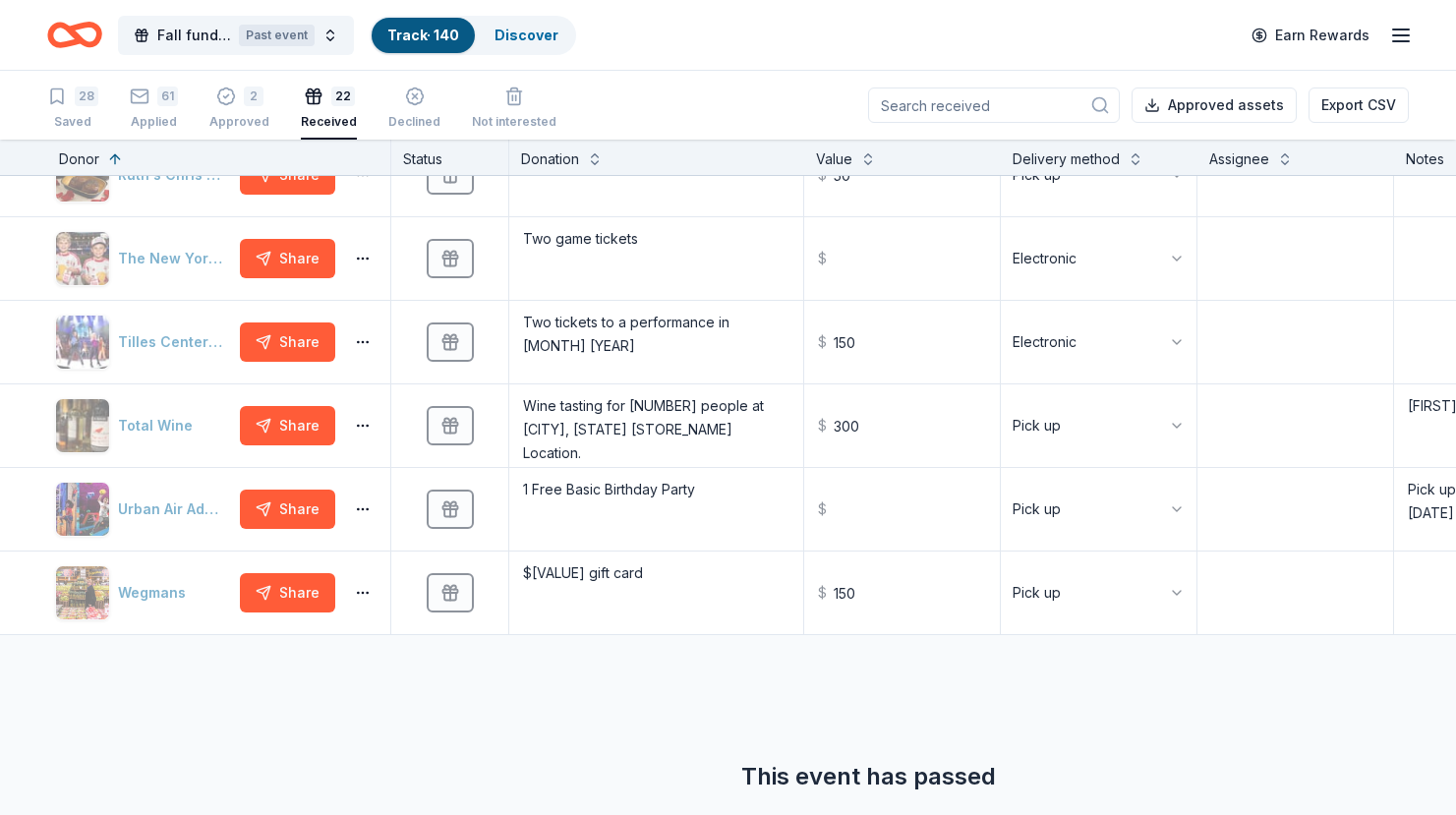 scroll, scrollTop: 1409, scrollLeft: 0, axis: vertical 